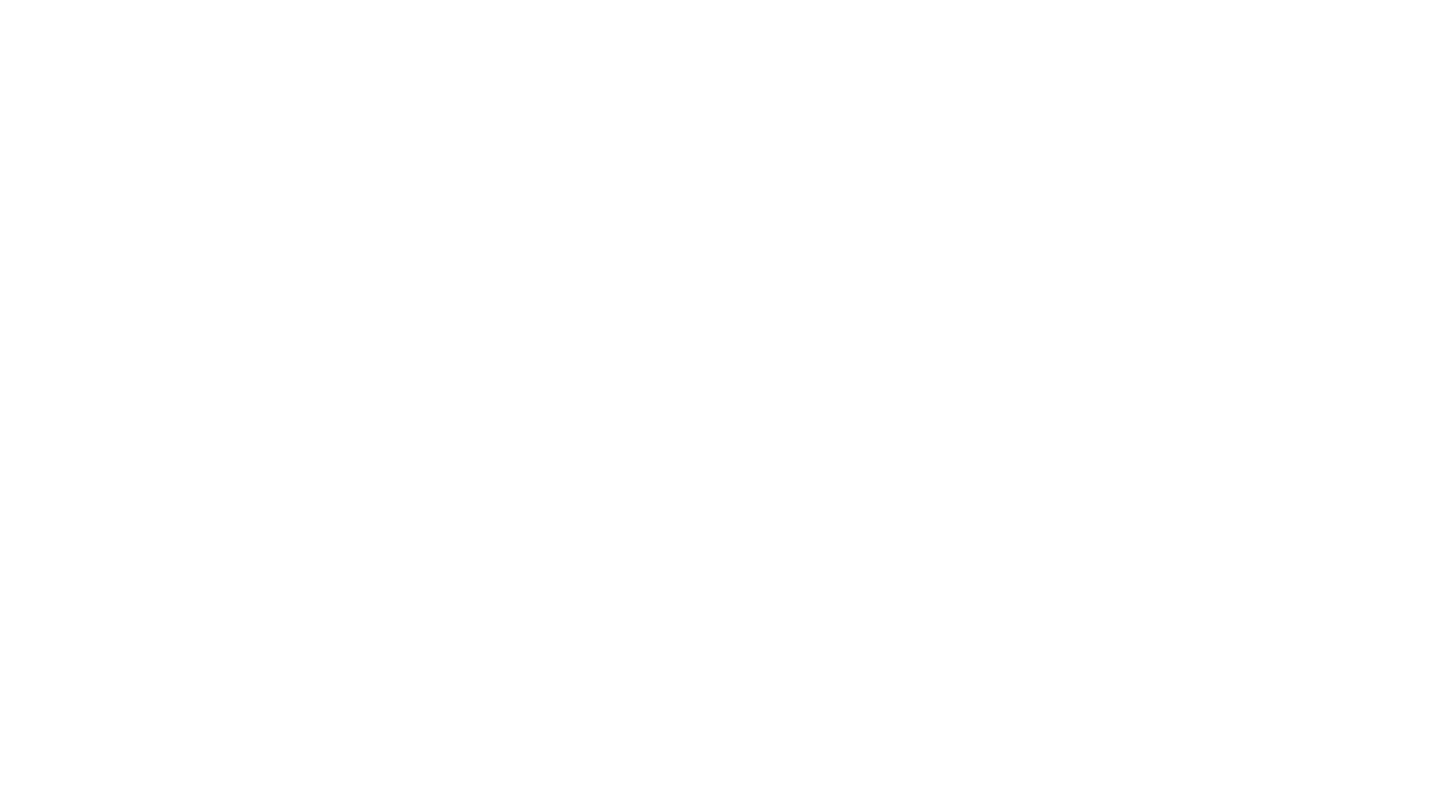 scroll, scrollTop: 0, scrollLeft: 0, axis: both 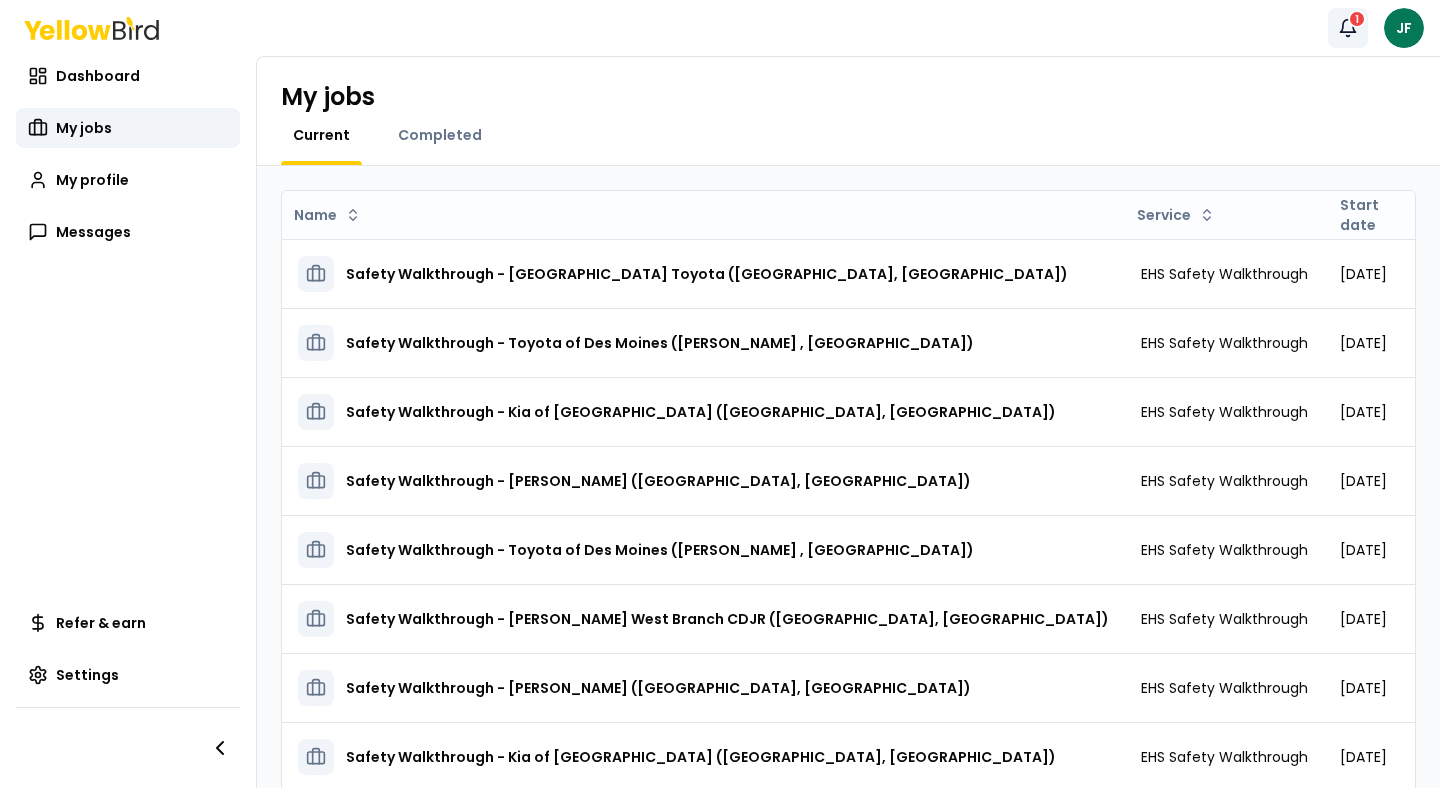 click 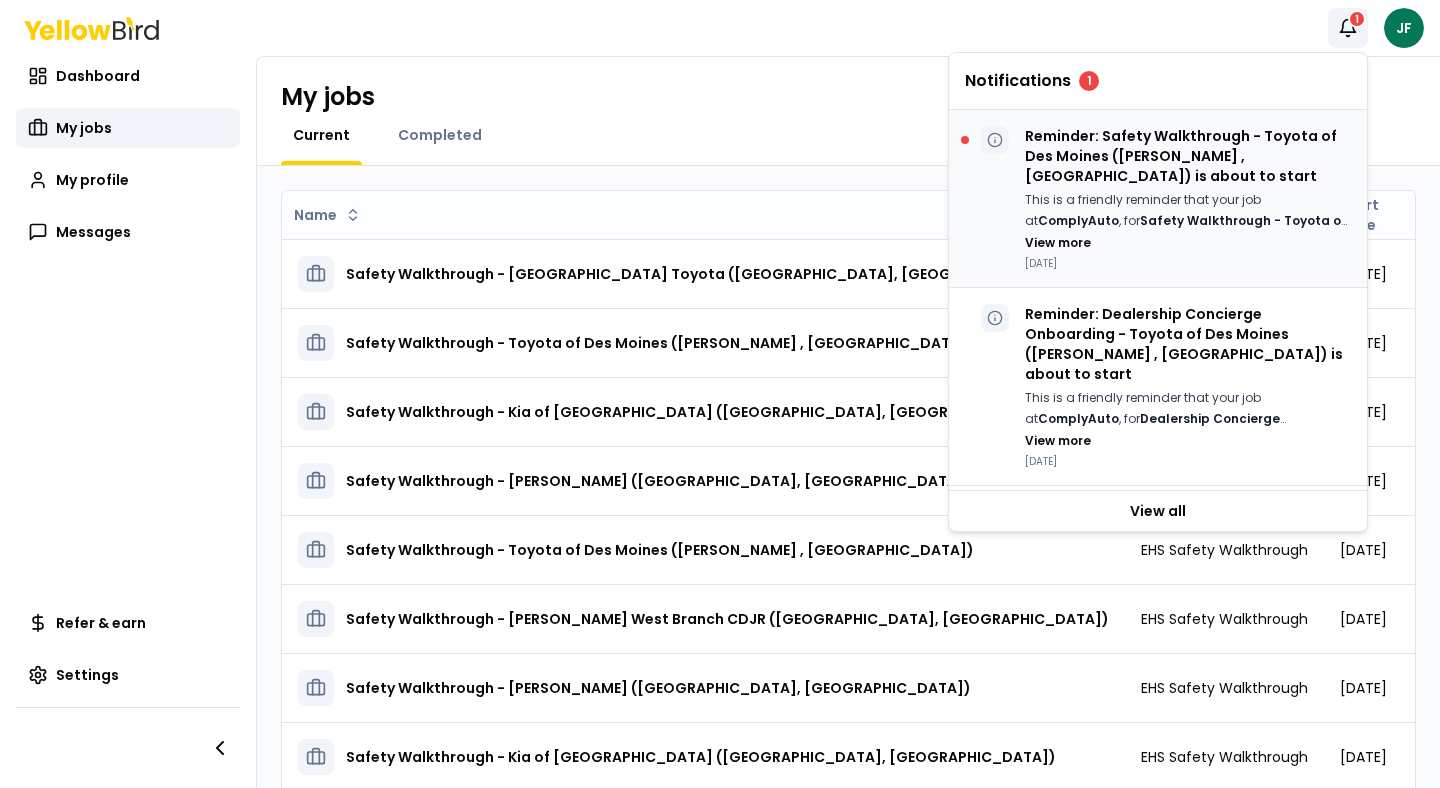 click on "Reminder: Safety Walkthrough - Toyota of Des Moines ([PERSON_NAME] , [GEOGRAPHIC_DATA]) is about to start This is a friendly reminder that your job at  ComplyAuto , for  Safety Walkthrough - Toyota of Des Moines ([PERSON_NAME] , [GEOGRAPHIC_DATA])  starts [DATE].
Please review the job details and ensure you have everything needed for a successful start. View more [DATE]" at bounding box center (1158, 199) 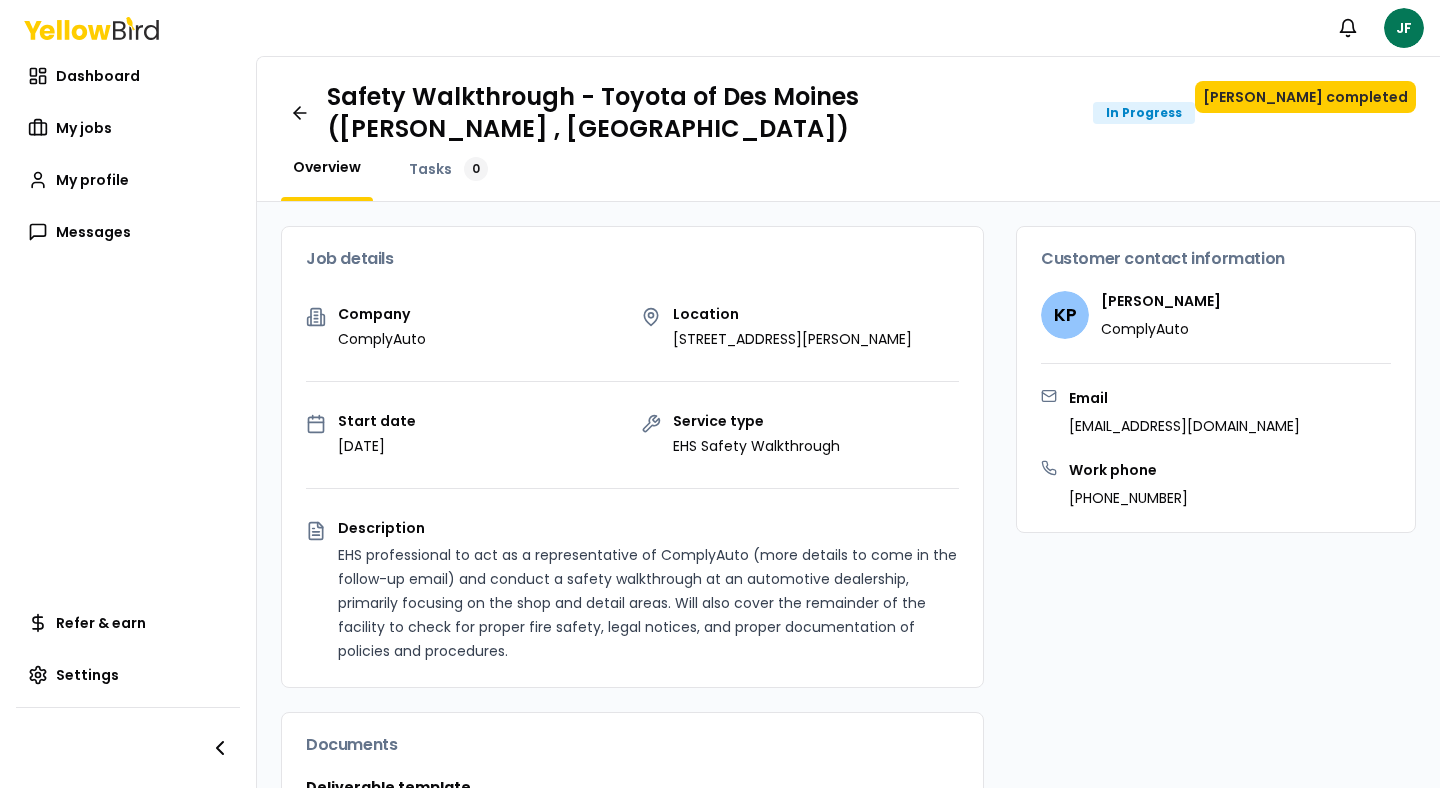 click on "Overview Tasks 0" at bounding box center (848, 179) 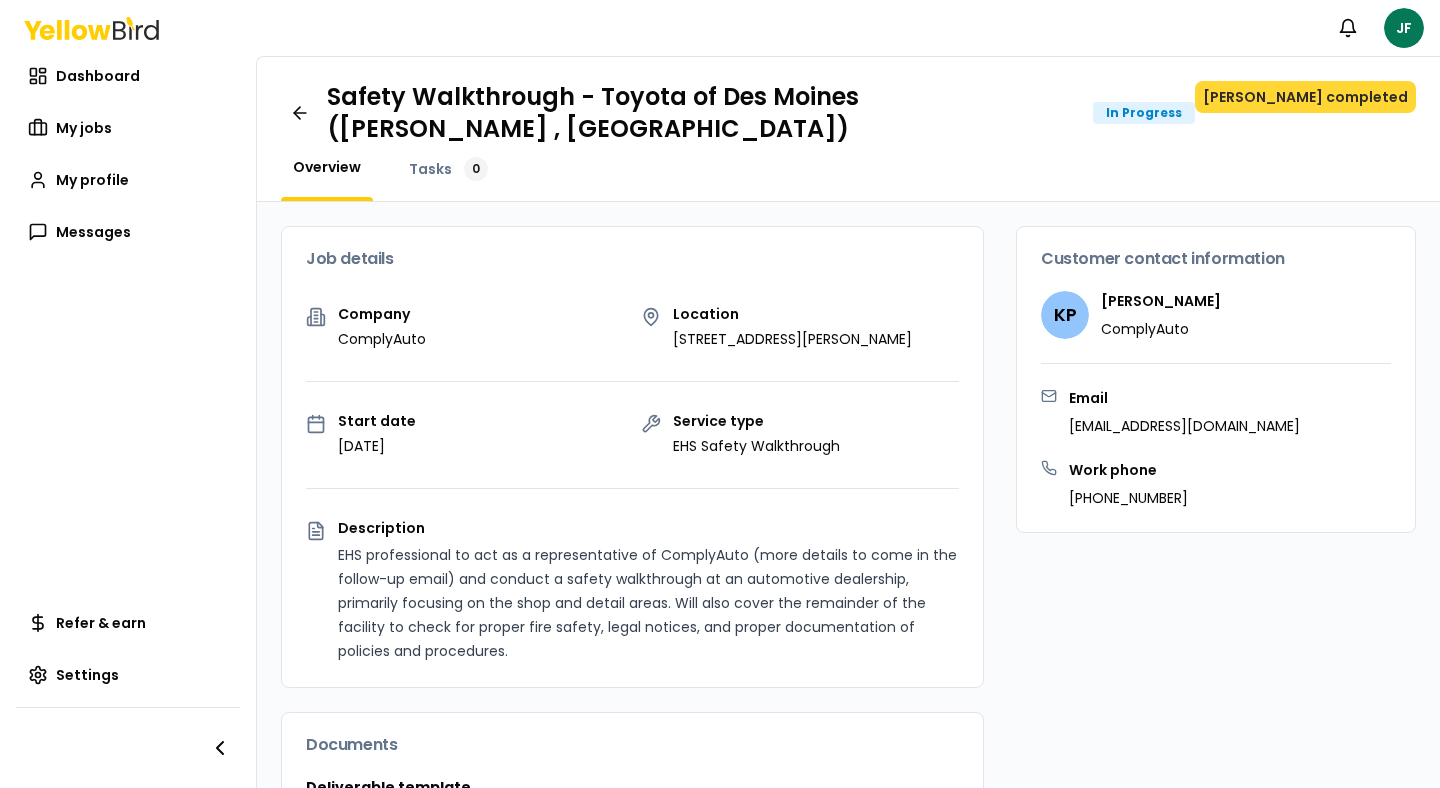 click on "[PERSON_NAME] completed" at bounding box center [1305, 97] 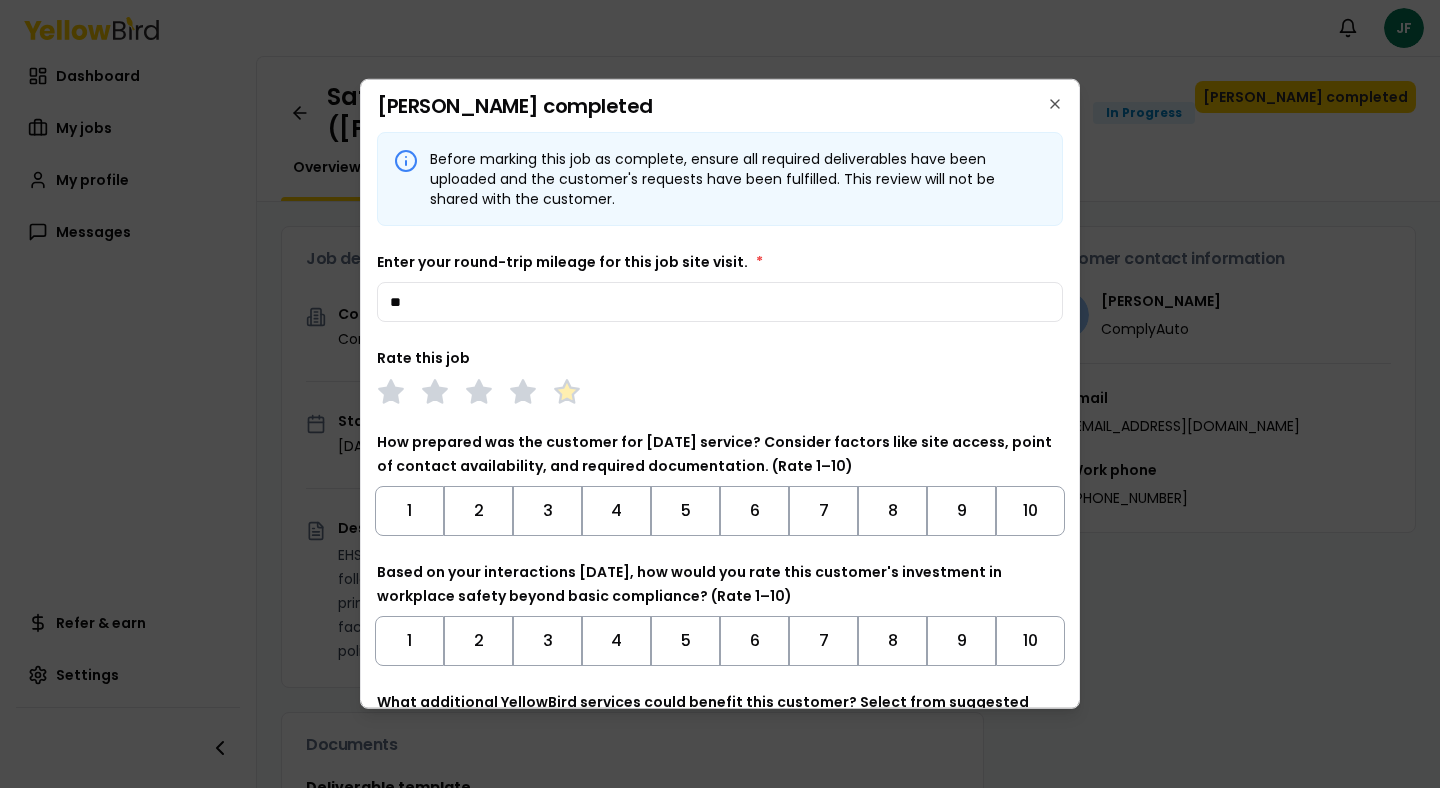 type on "**" 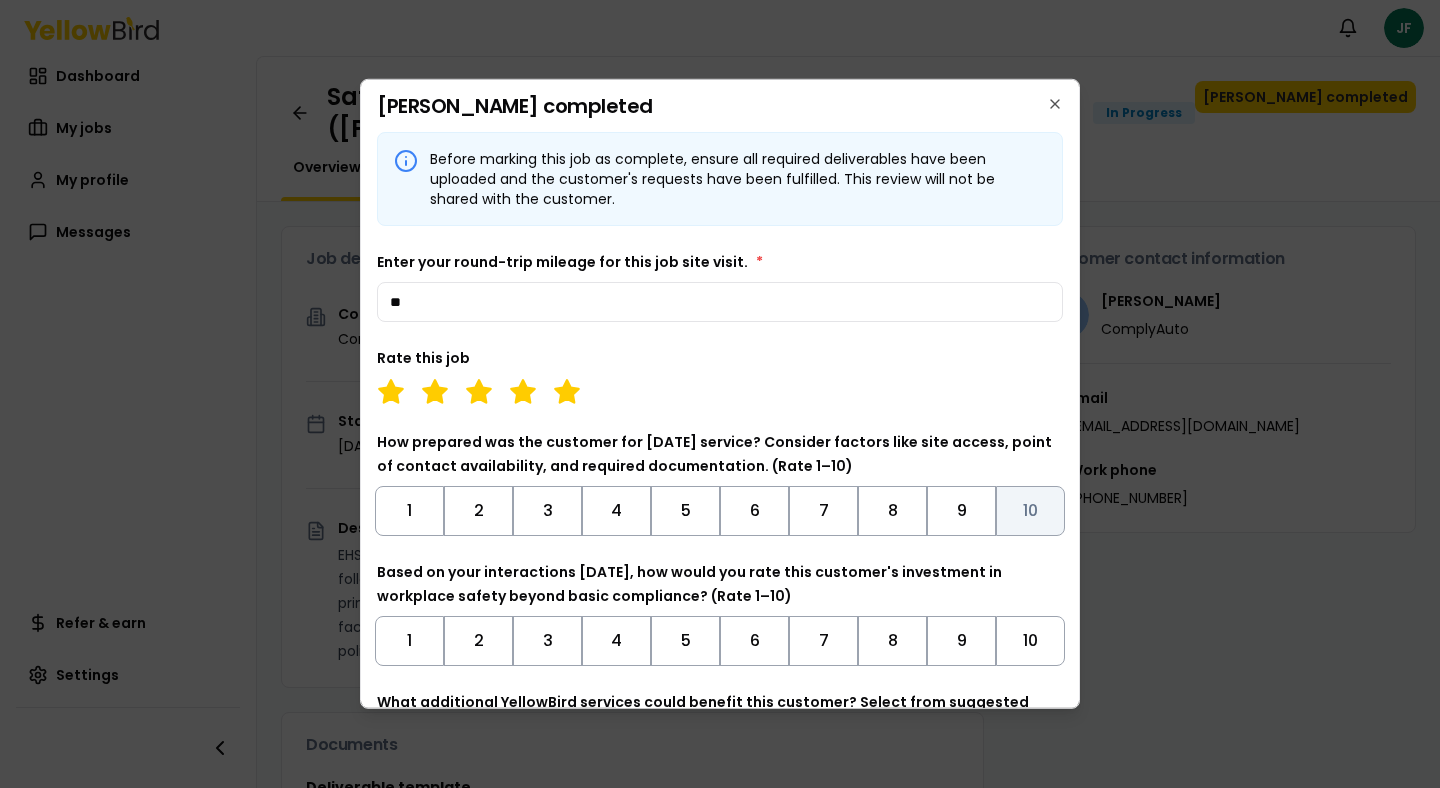 click on "10" at bounding box center [1030, 511] 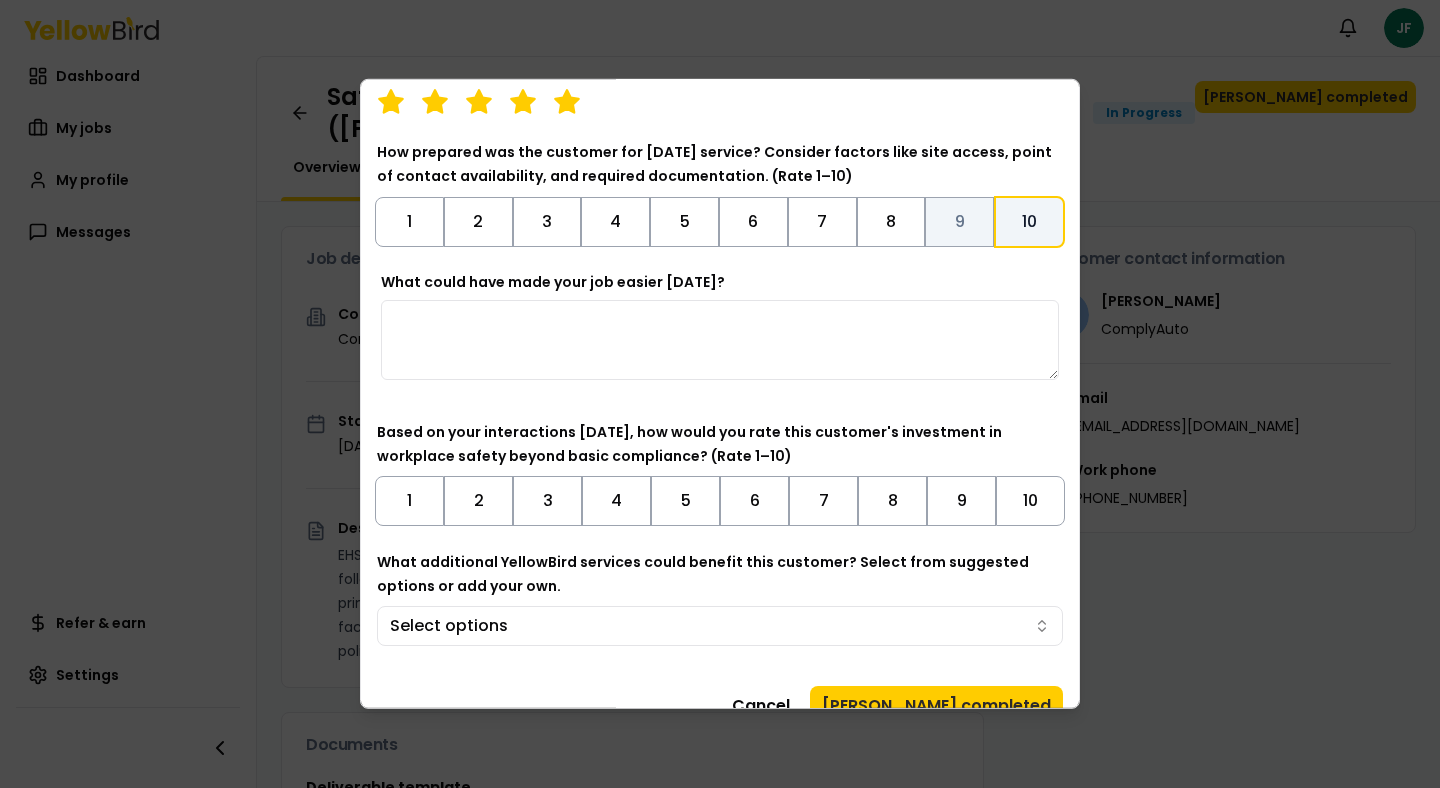 scroll, scrollTop: 293, scrollLeft: 0, axis: vertical 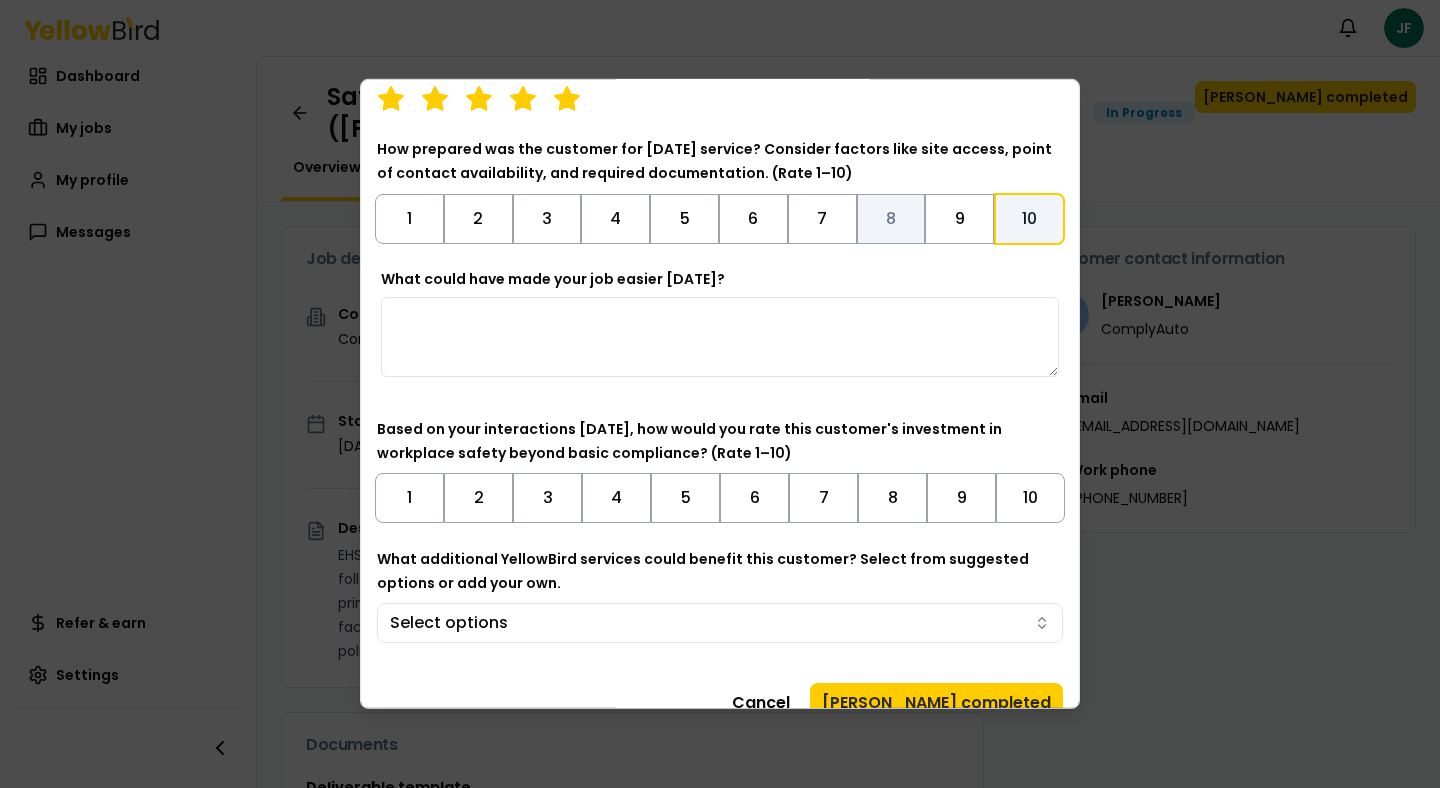 click on "8" at bounding box center [891, 219] 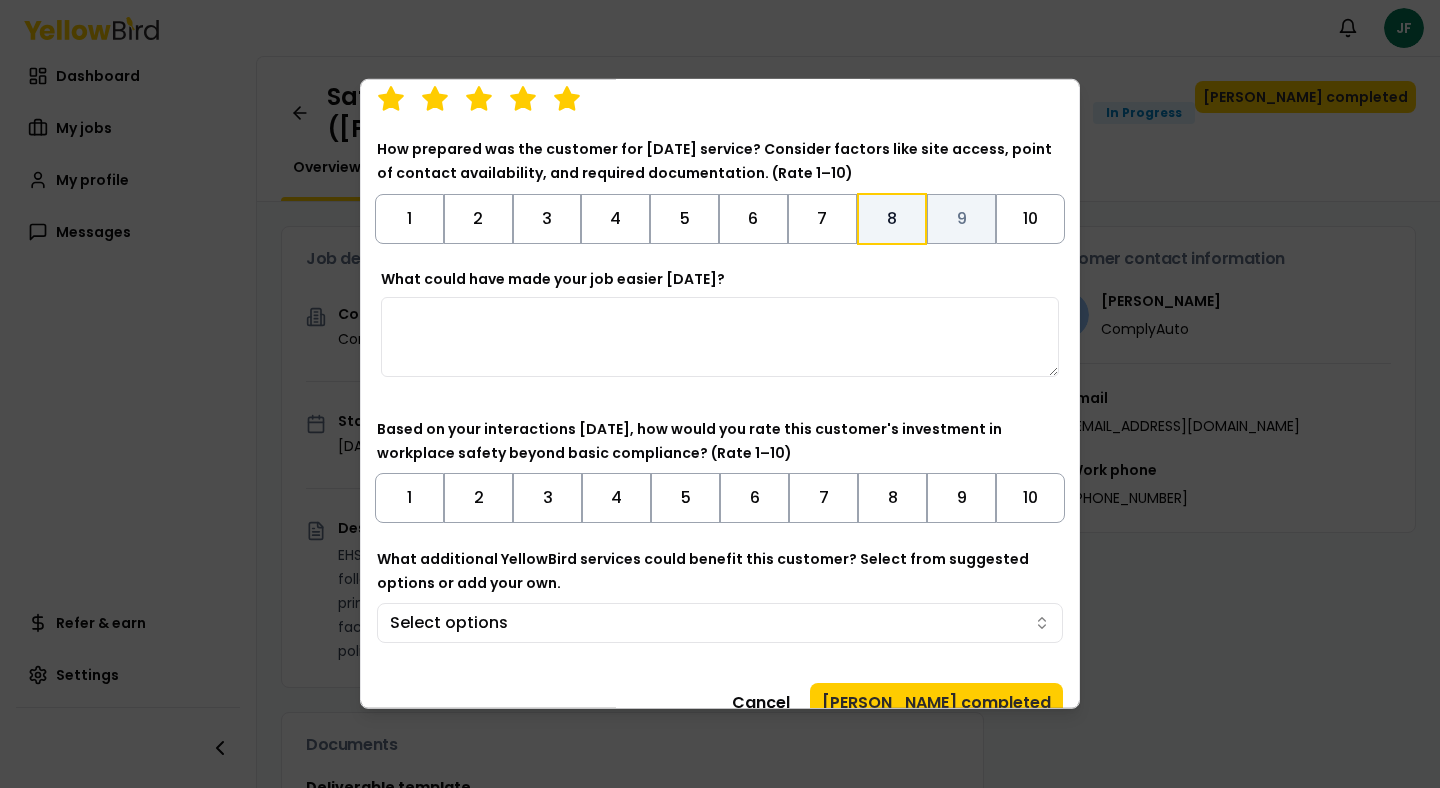 click on "9" at bounding box center (961, 219) 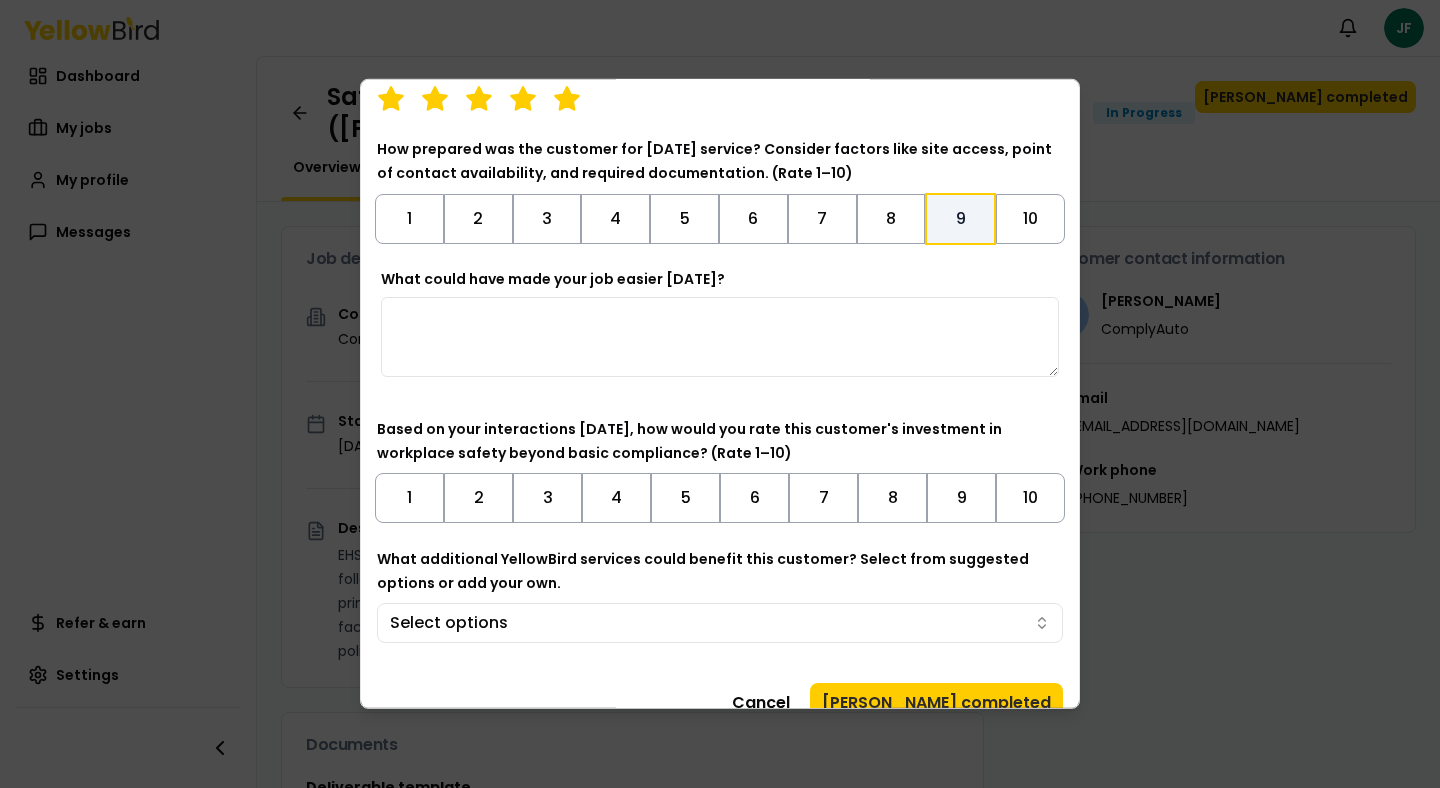click on "What could have made your job easier [DATE]?" at bounding box center (720, 337) 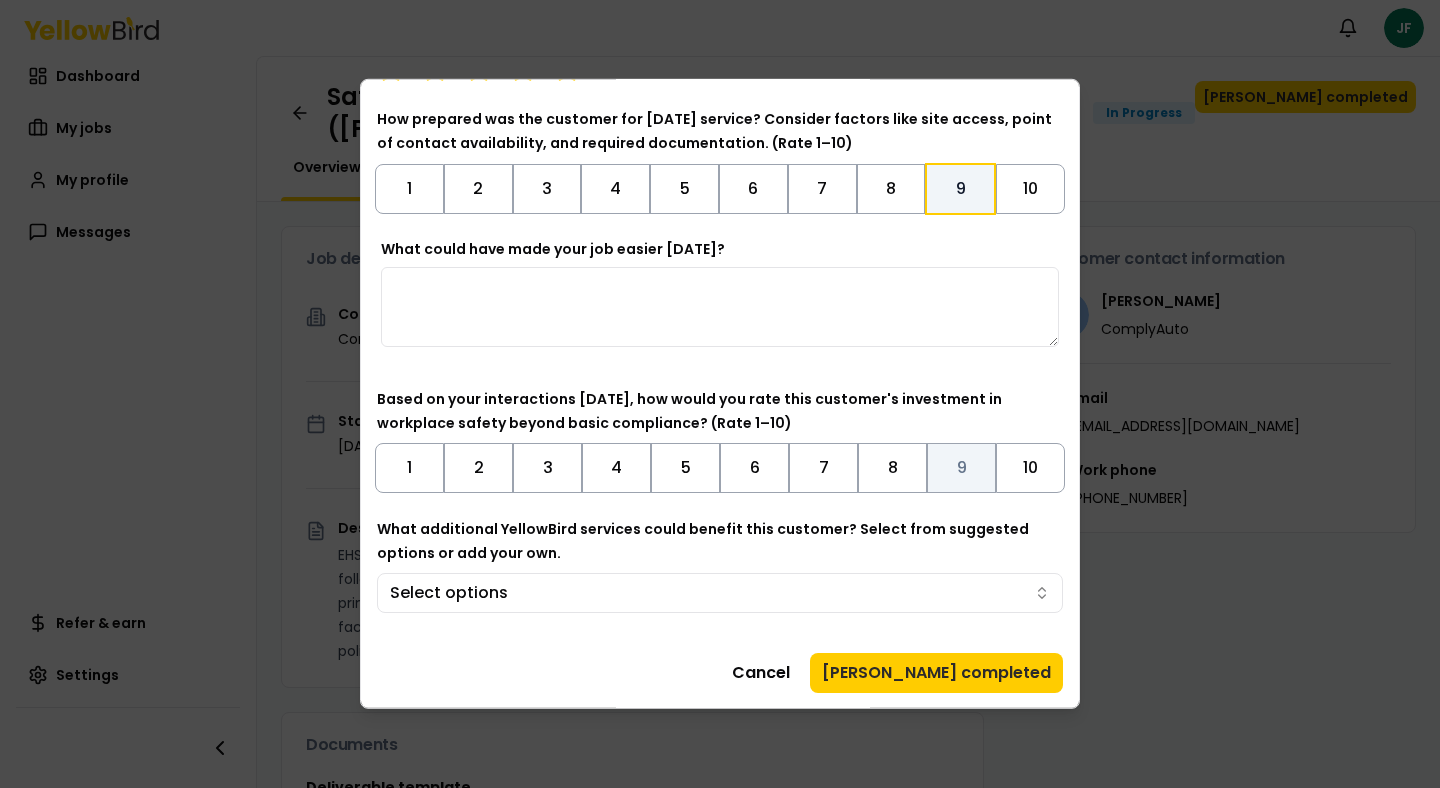 click on "9" at bounding box center (961, 468) 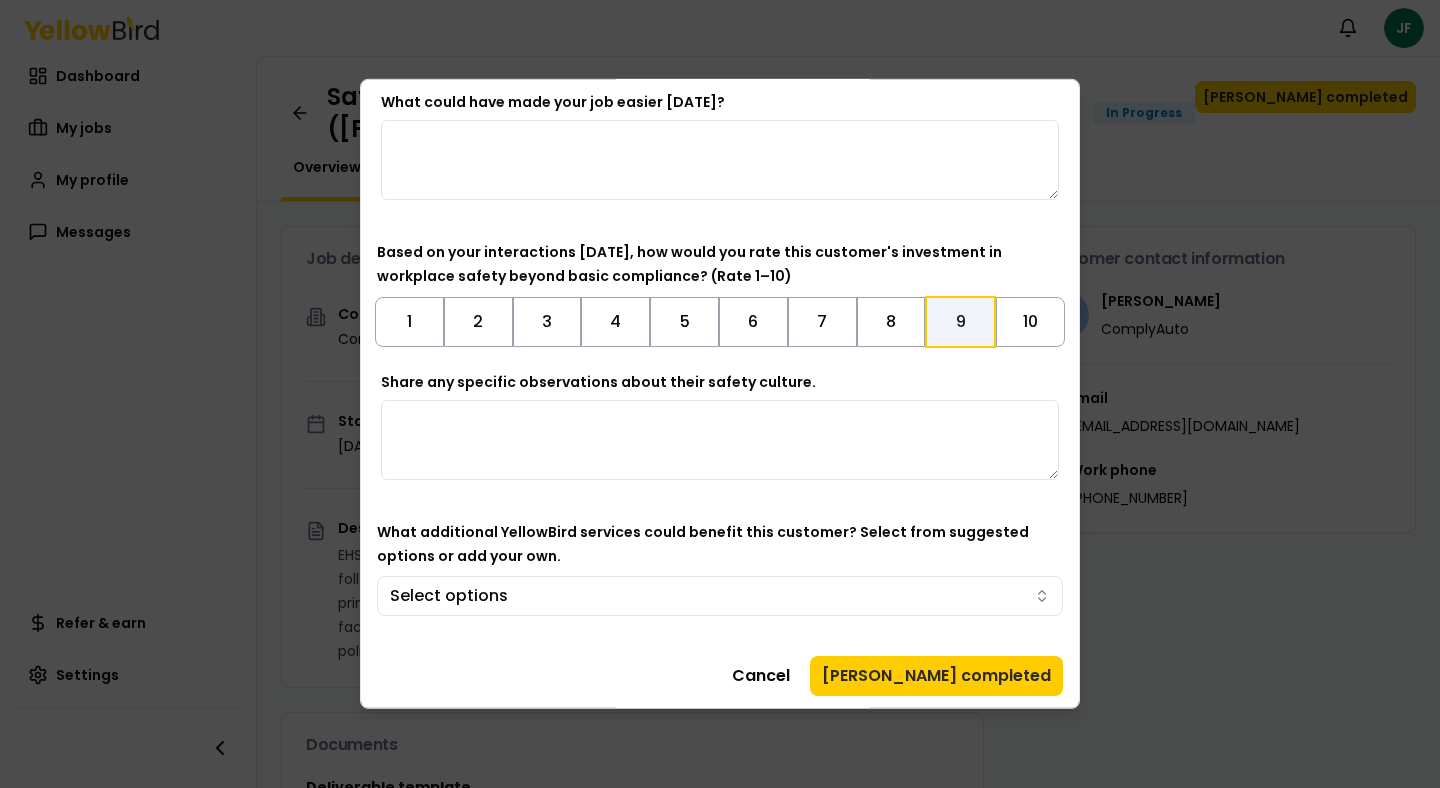 scroll, scrollTop: 473, scrollLeft: 0, axis: vertical 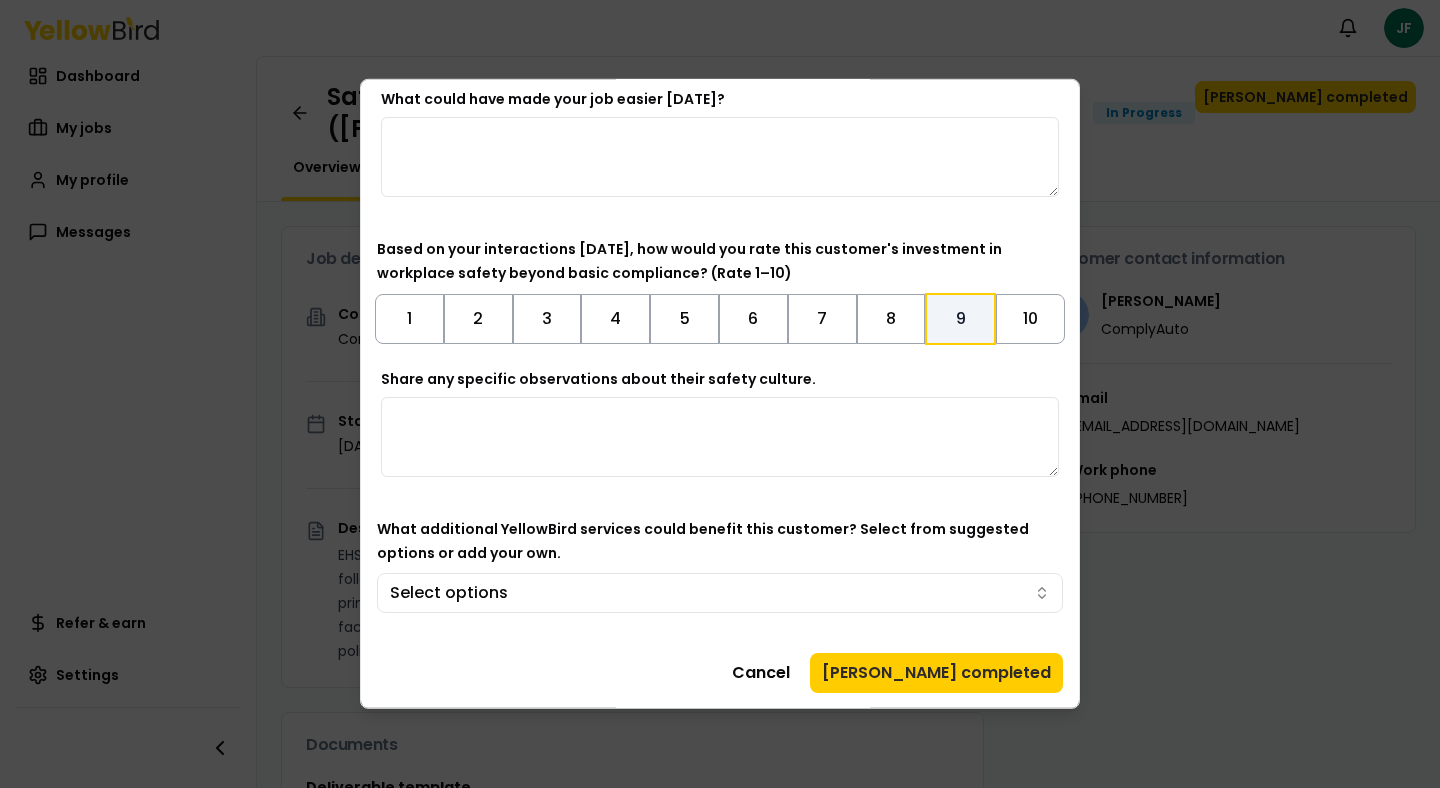 click on "Share any specific observations about their safety culture." at bounding box center [720, 437] 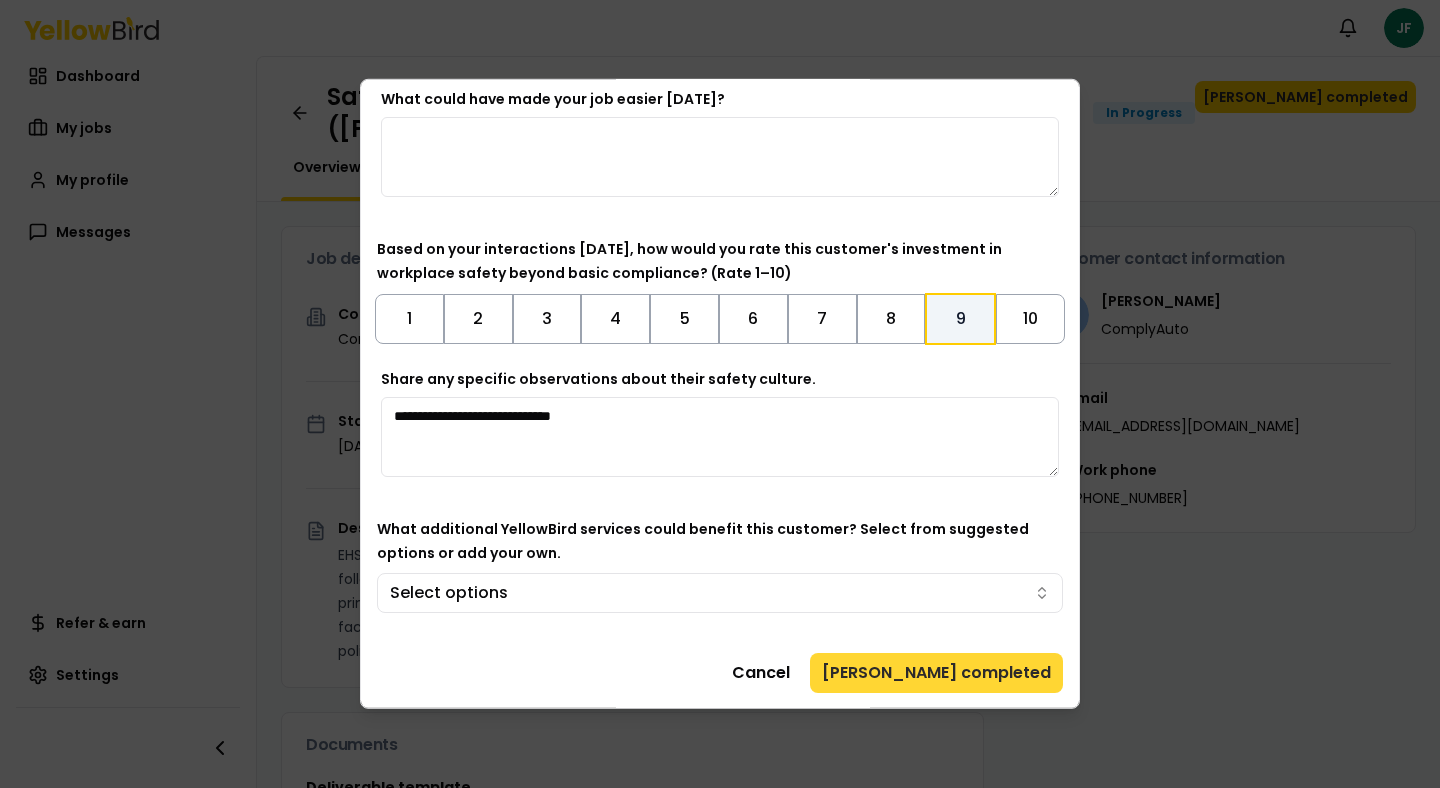 type on "**********" 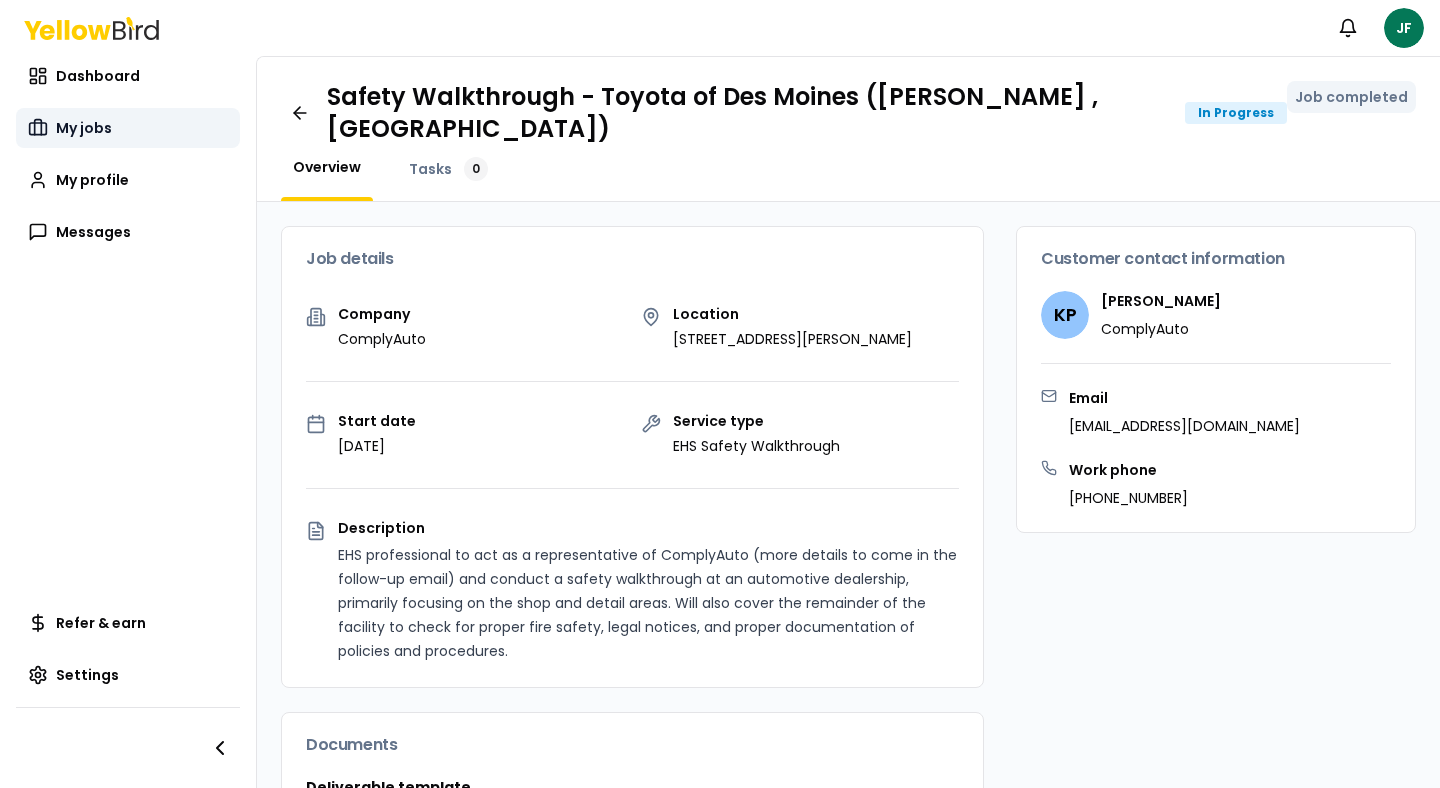 click on "My jobs" at bounding box center (128, 128) 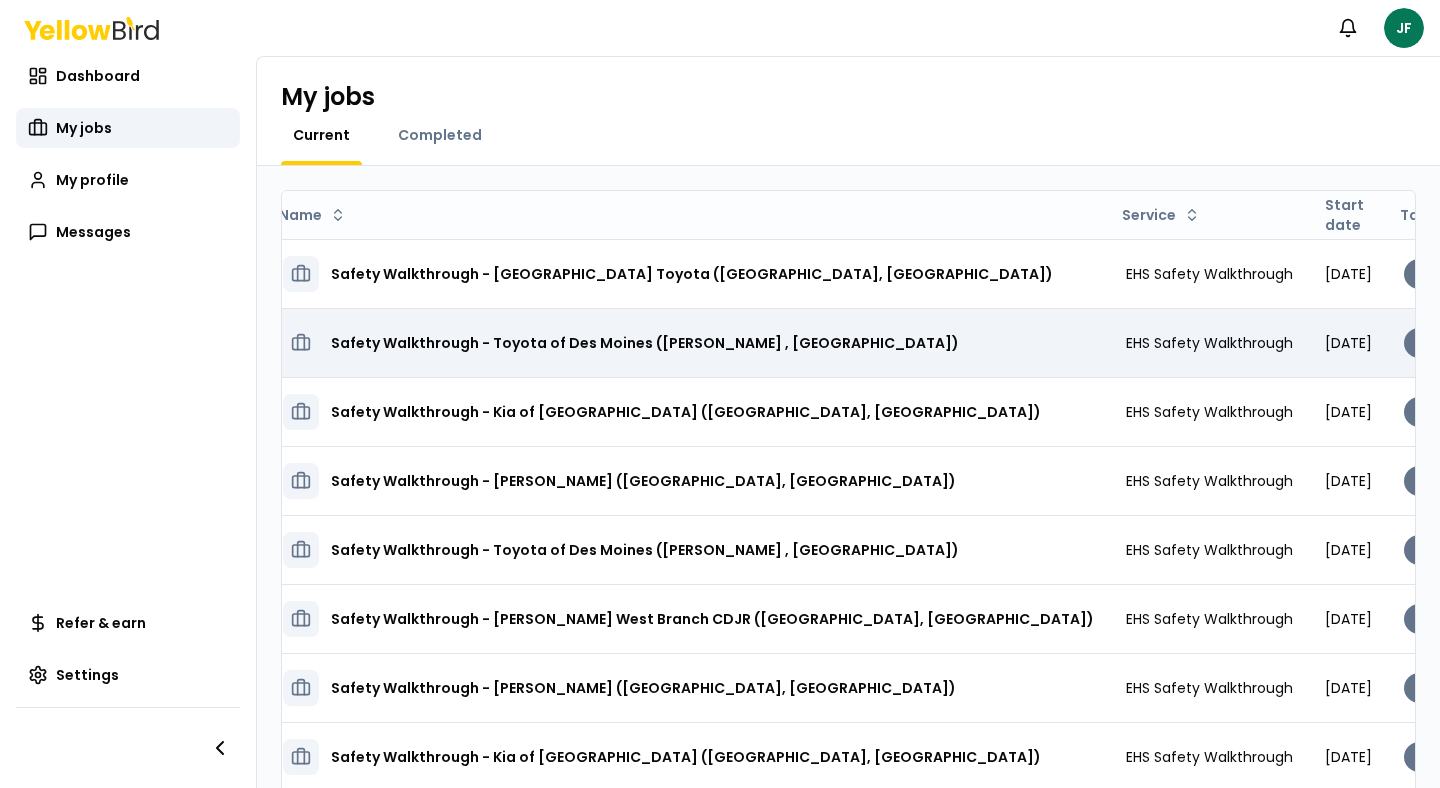 scroll, scrollTop: 0, scrollLeft: 184, axis: horizontal 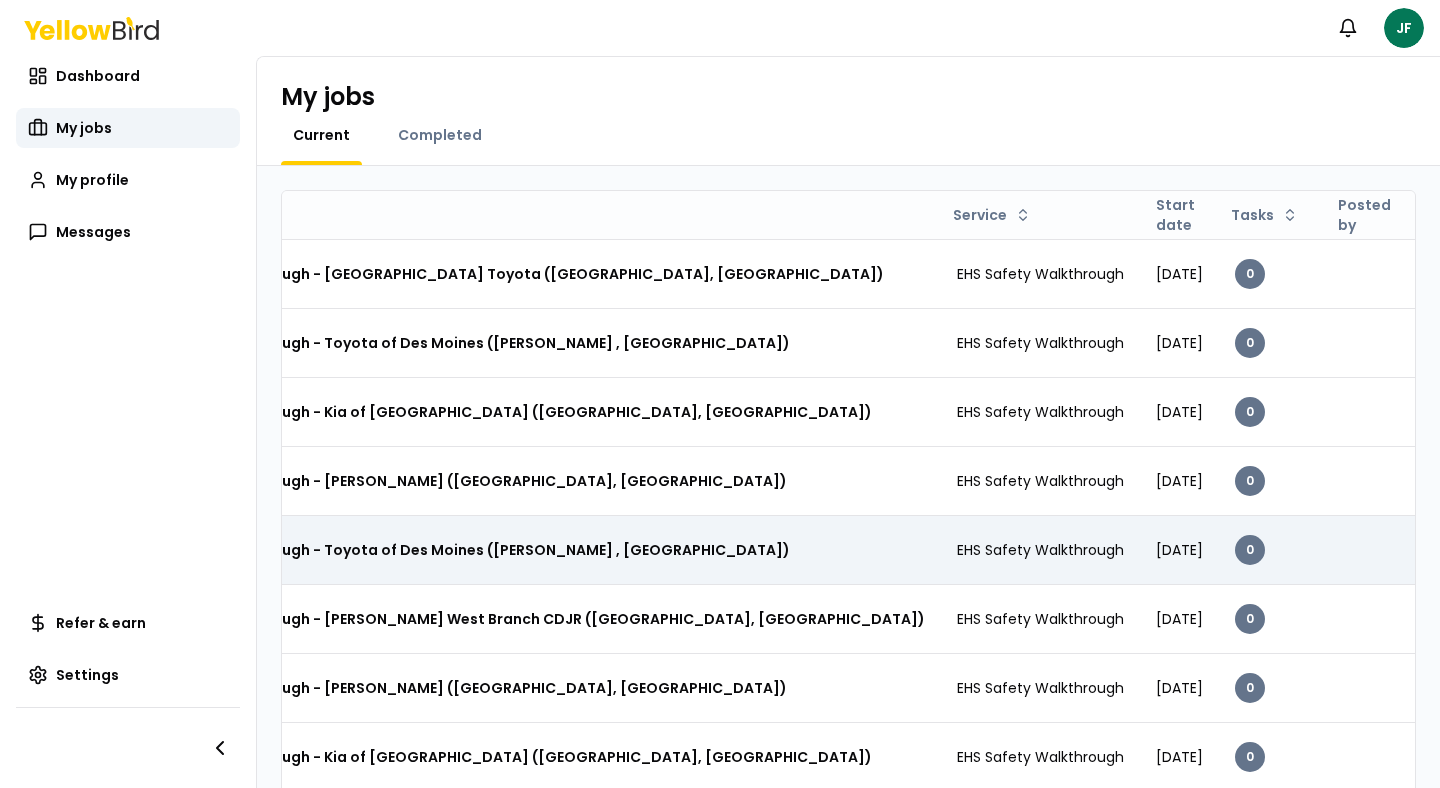 click on "Safety Walkthrough - Toyota of Des Moines ([PERSON_NAME] , [GEOGRAPHIC_DATA])" at bounding box center (519, 550) 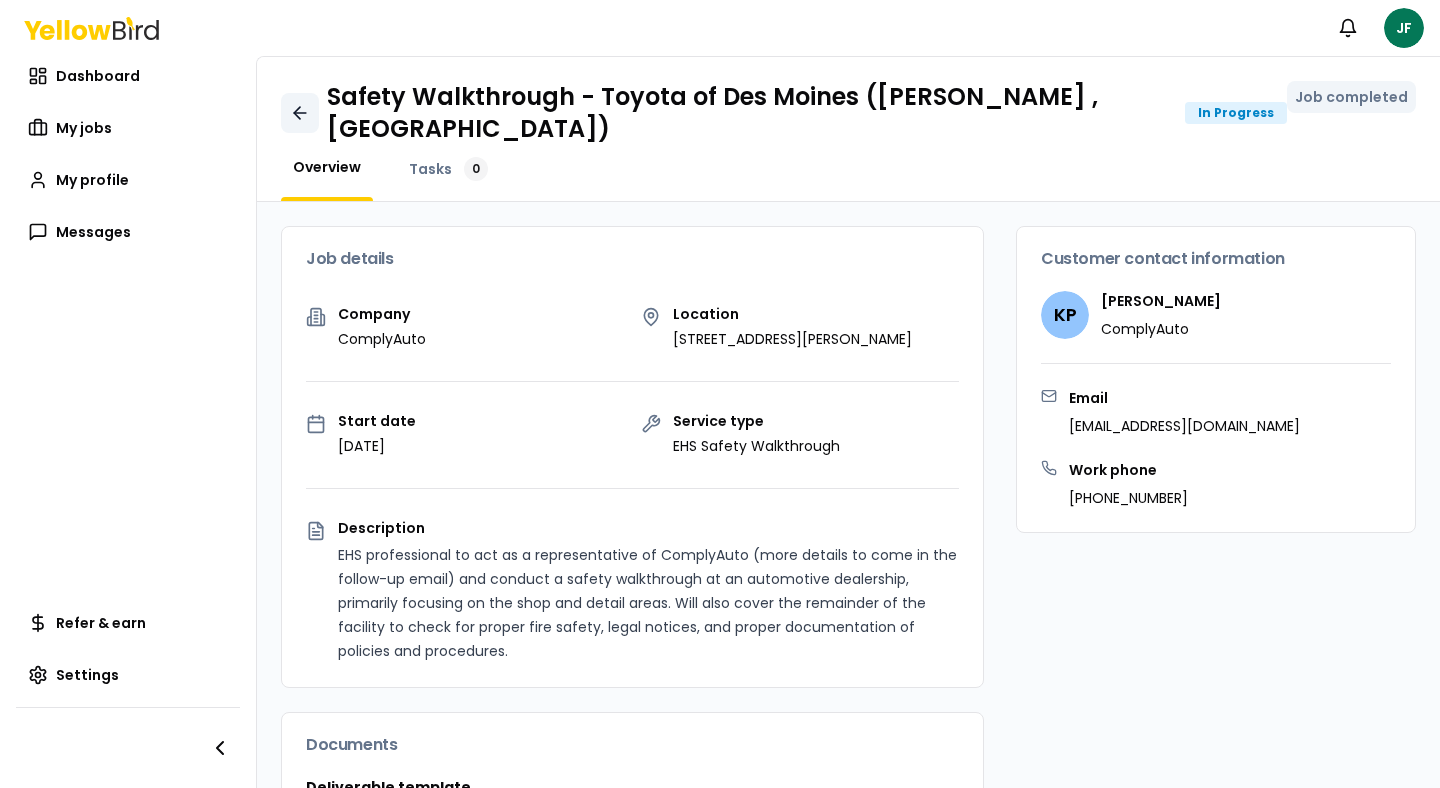 click at bounding box center [300, 113] 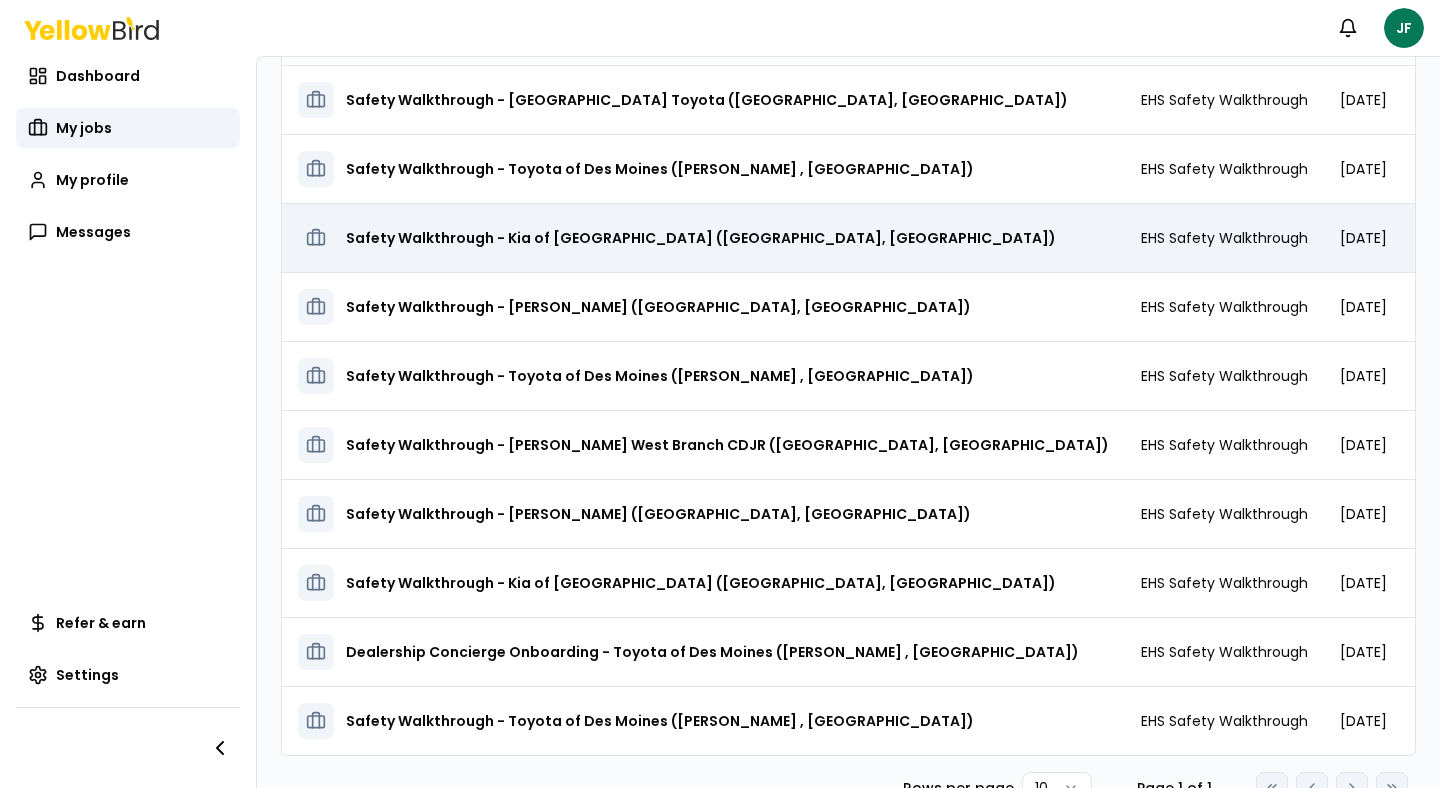 scroll, scrollTop: 189, scrollLeft: 0, axis: vertical 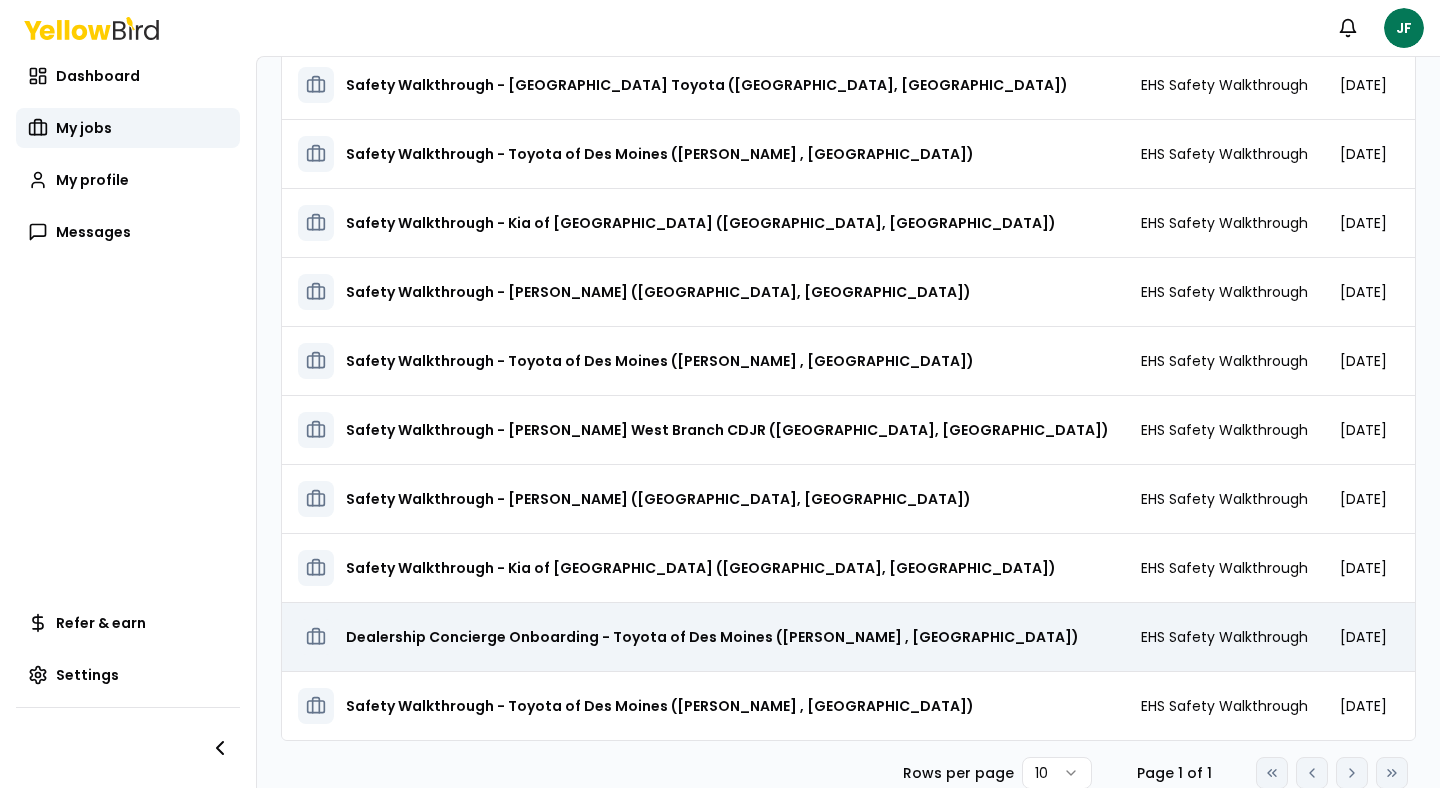 click on "Dealership Concierge Onboarding - Toyota of Des Moines ([PERSON_NAME] , [GEOGRAPHIC_DATA])" at bounding box center [712, 637] 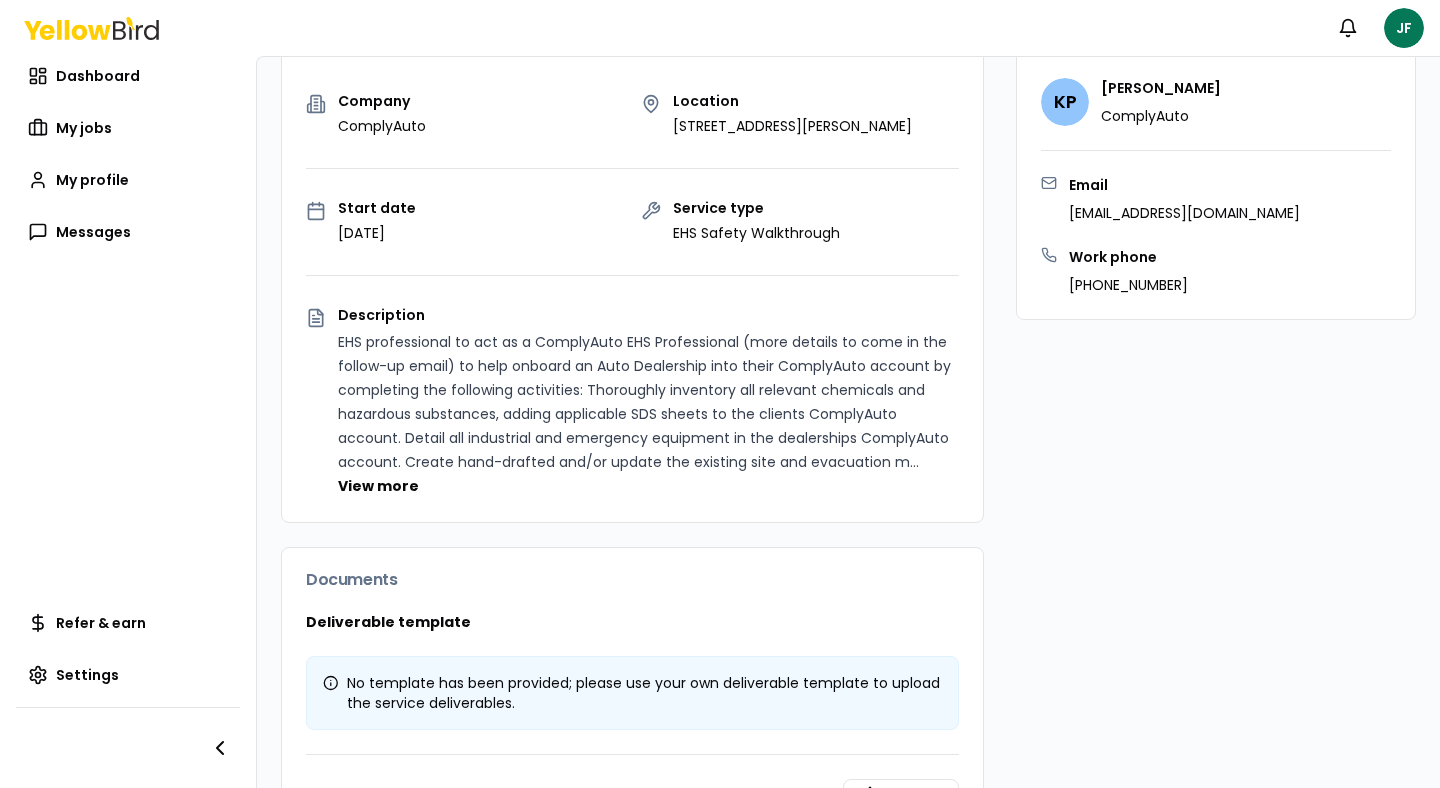 scroll, scrollTop: 0, scrollLeft: 0, axis: both 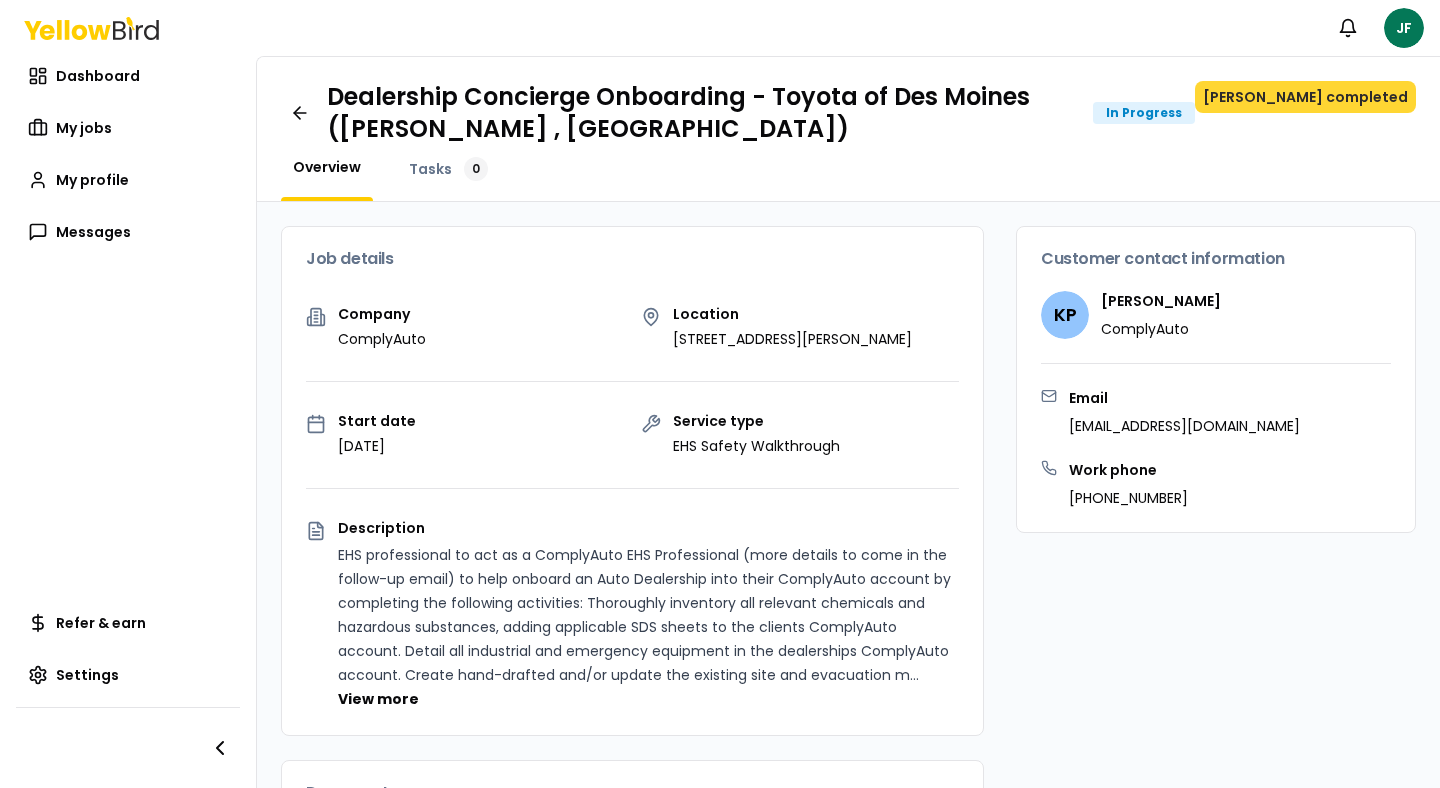 click on "[PERSON_NAME] completed" at bounding box center (1305, 97) 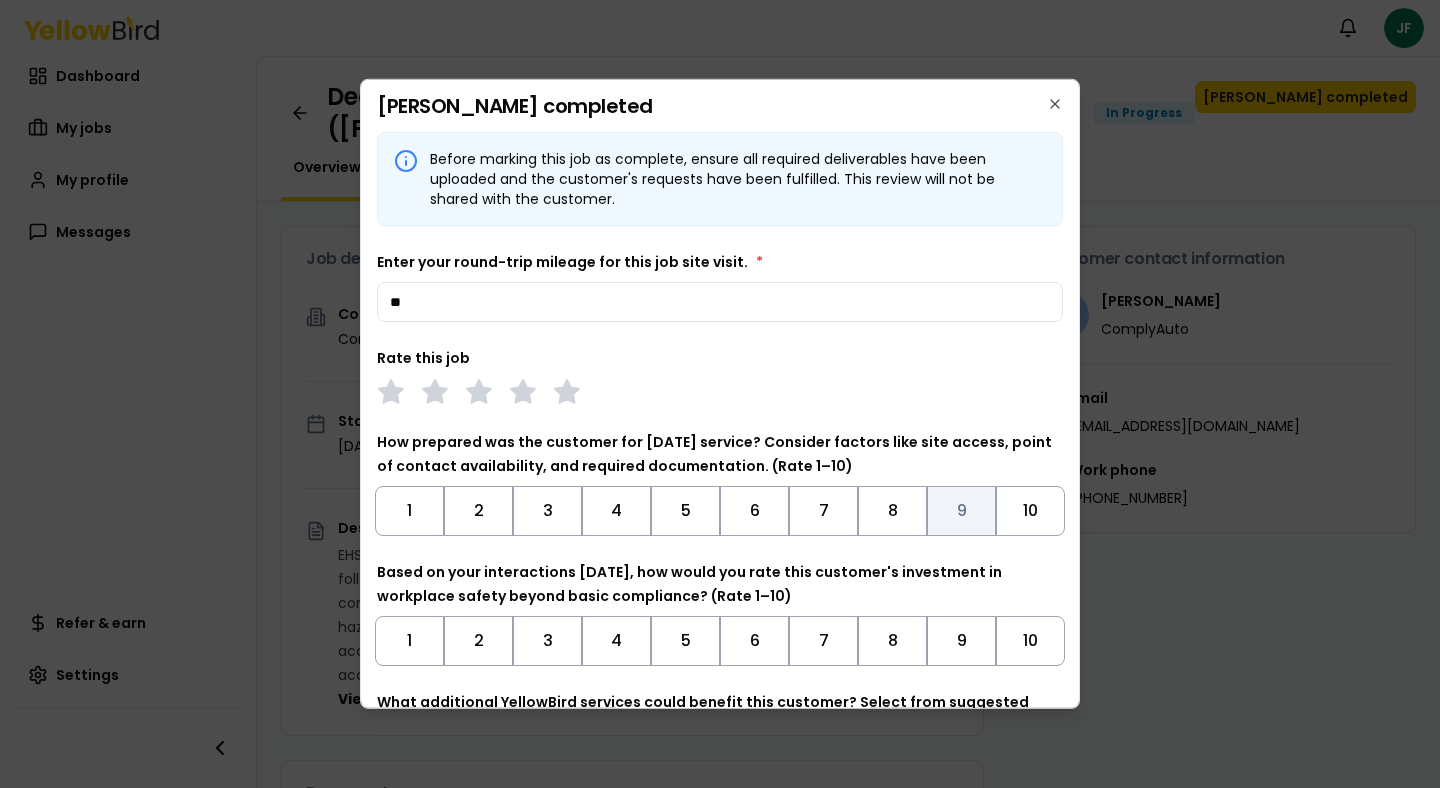type on "**" 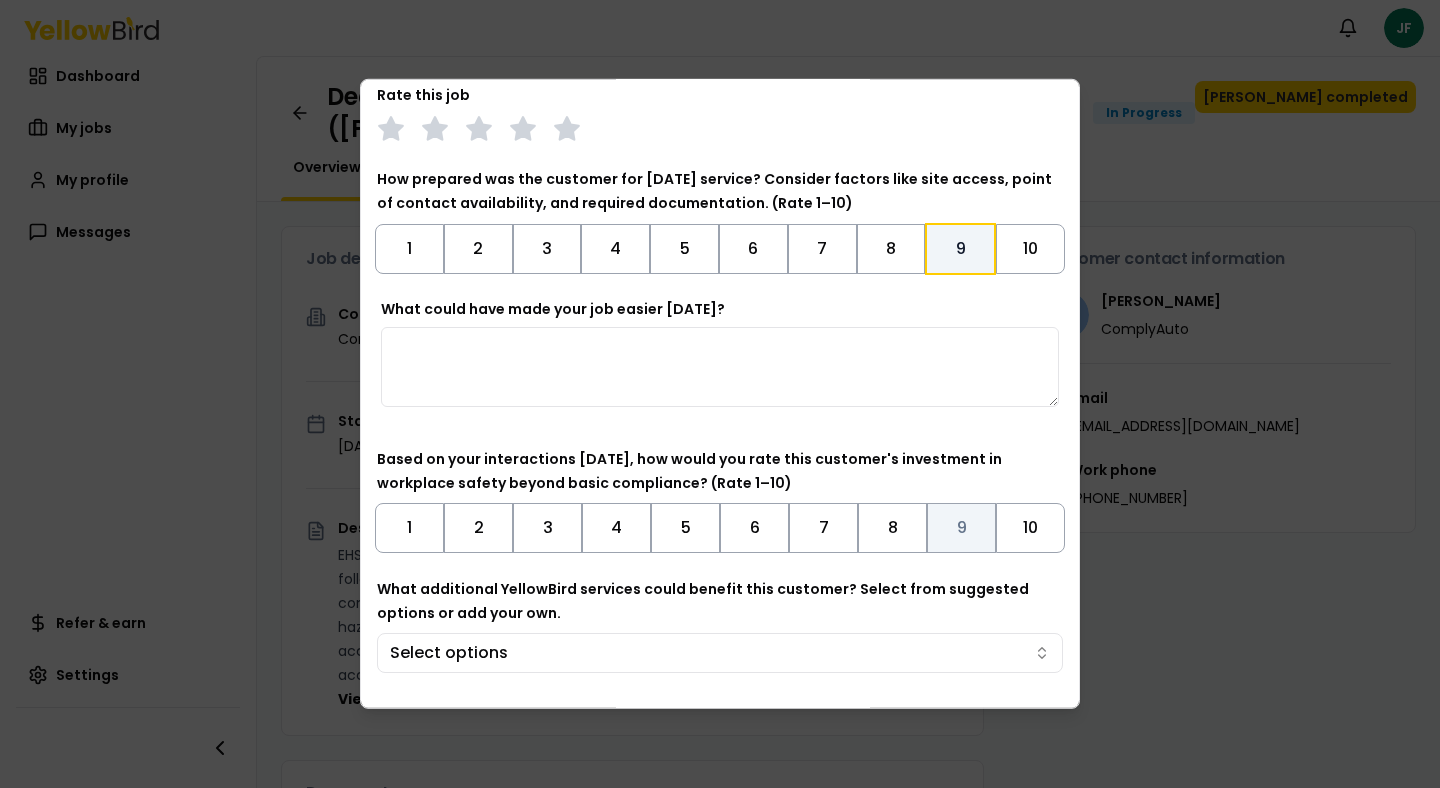 click on "9" at bounding box center (961, 528) 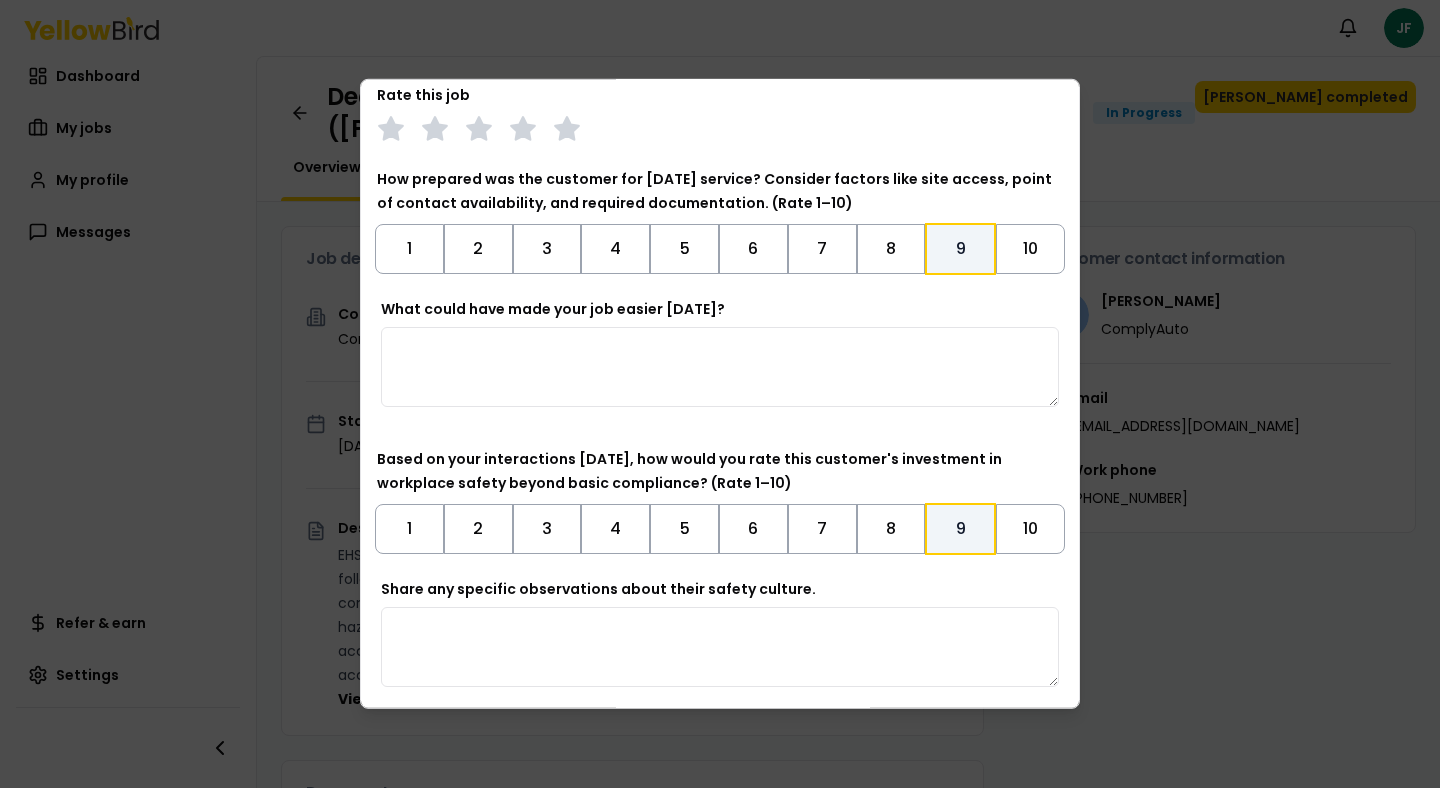 scroll, scrollTop: 473, scrollLeft: 0, axis: vertical 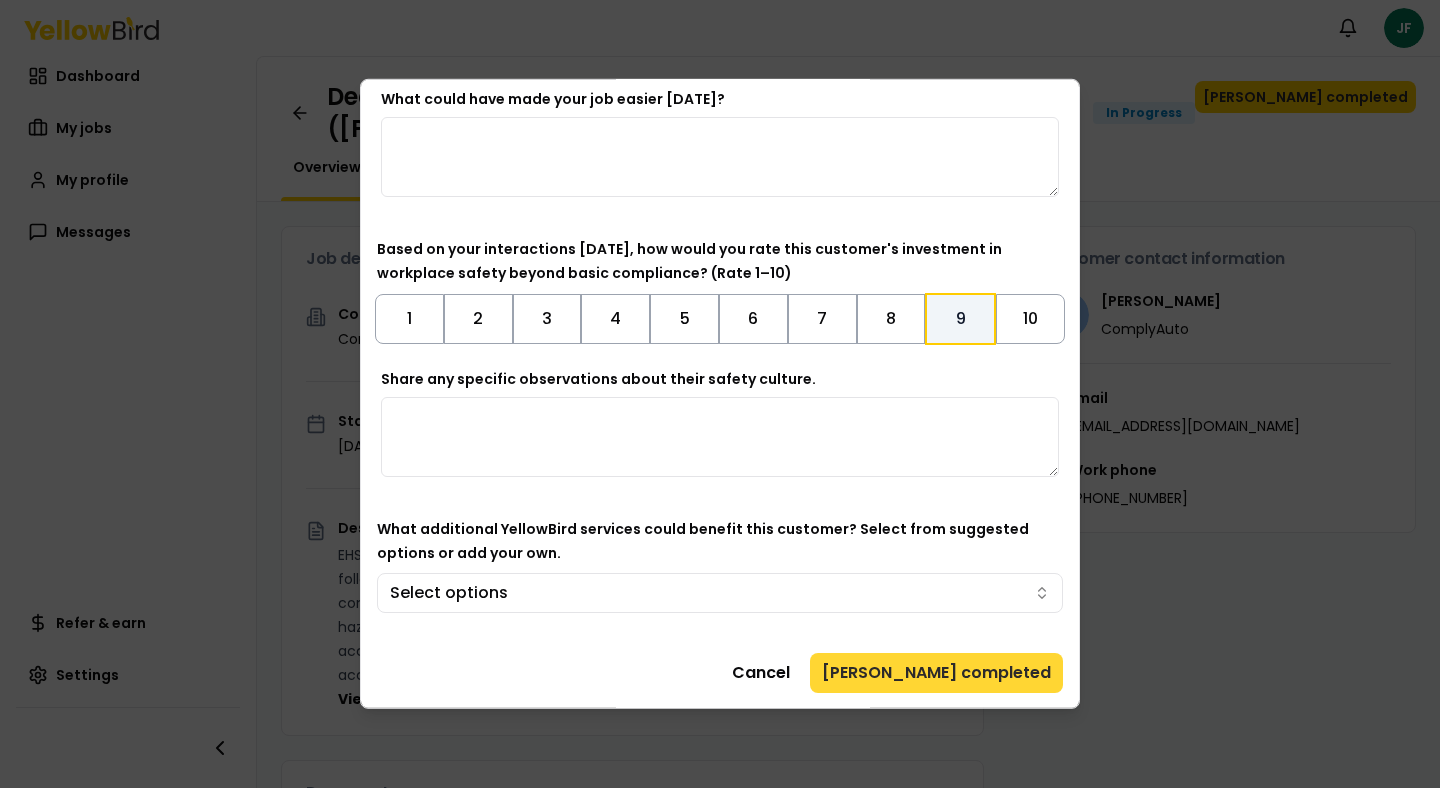 click on "[PERSON_NAME] completed" at bounding box center [936, 673] 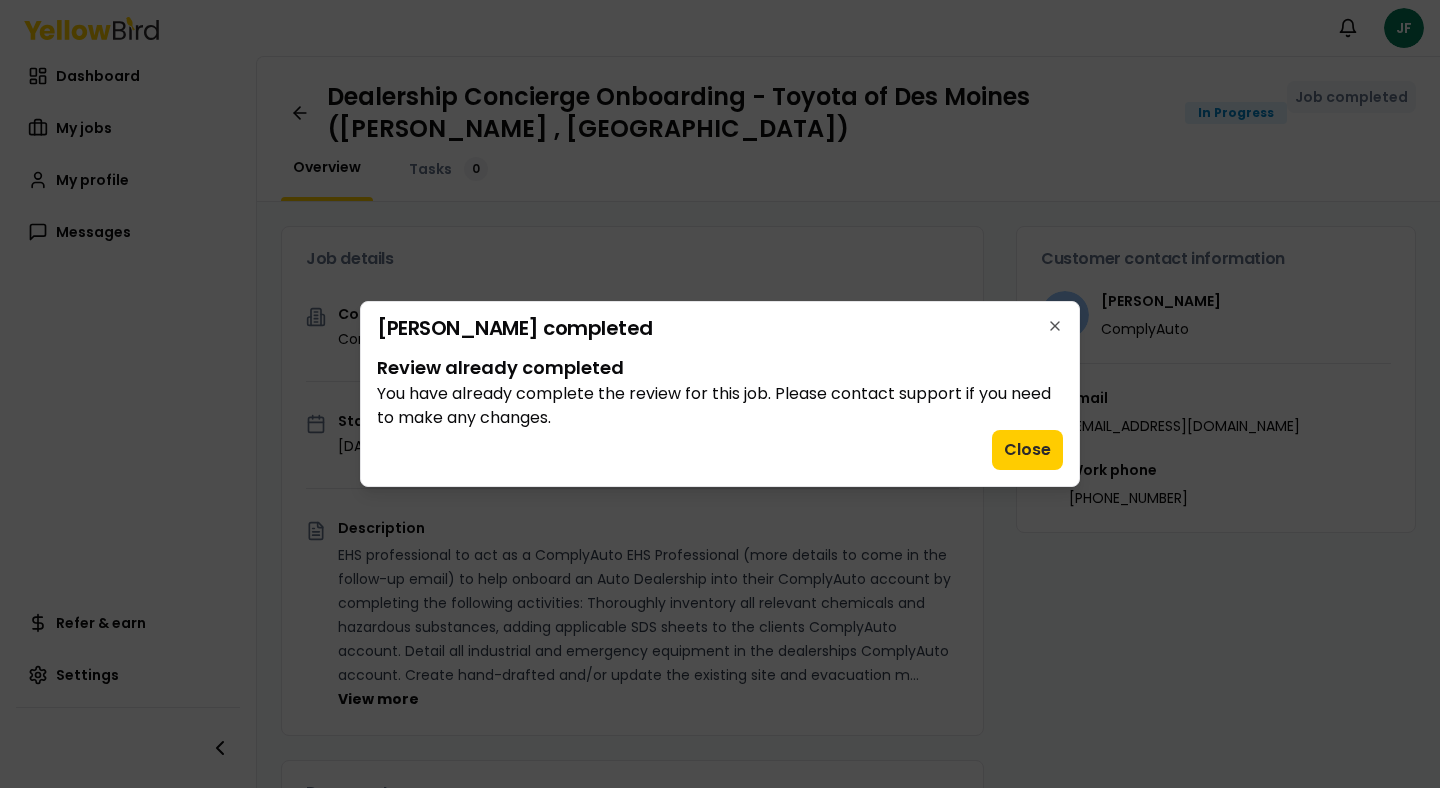 scroll, scrollTop: 0, scrollLeft: 0, axis: both 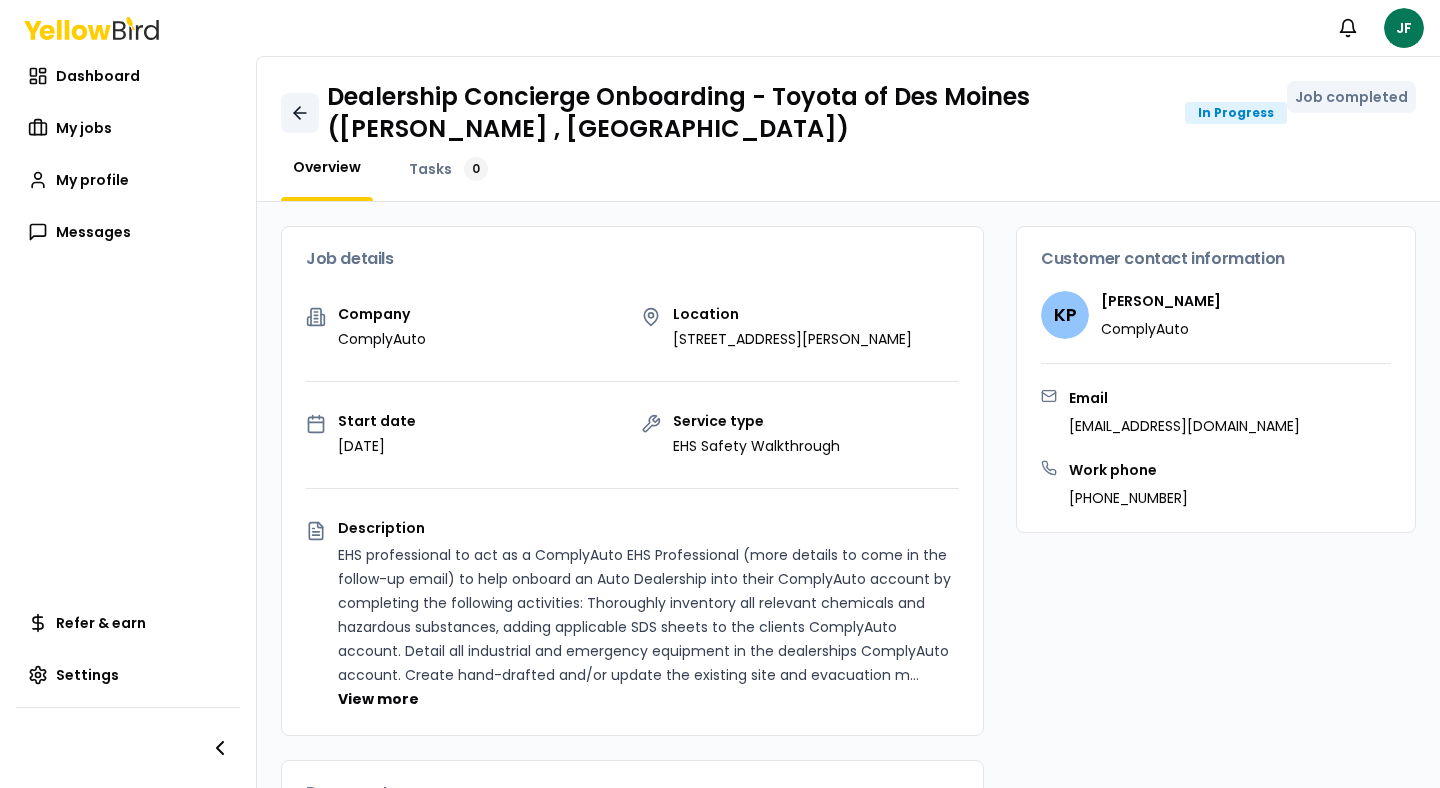 click 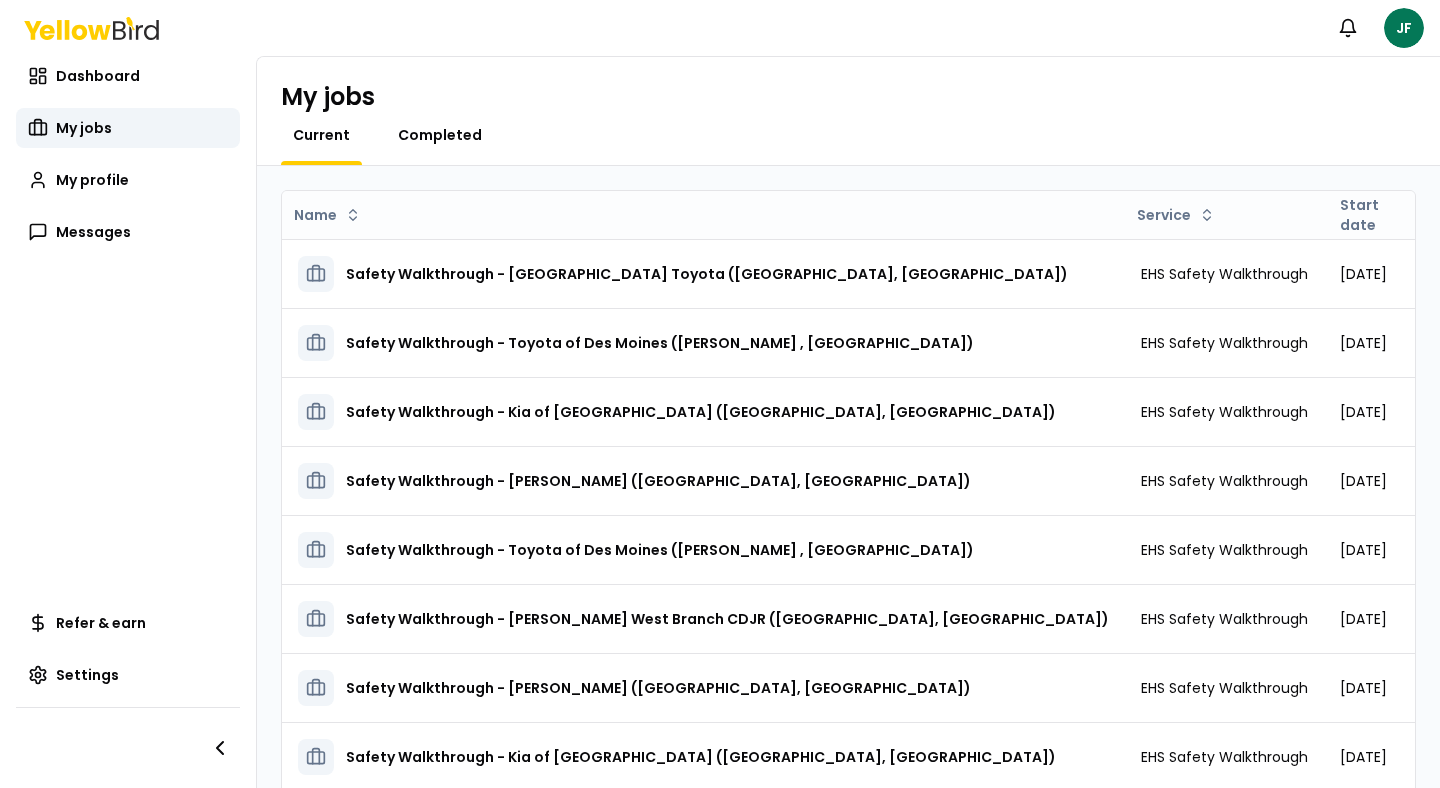 click on "Completed" at bounding box center (440, 135) 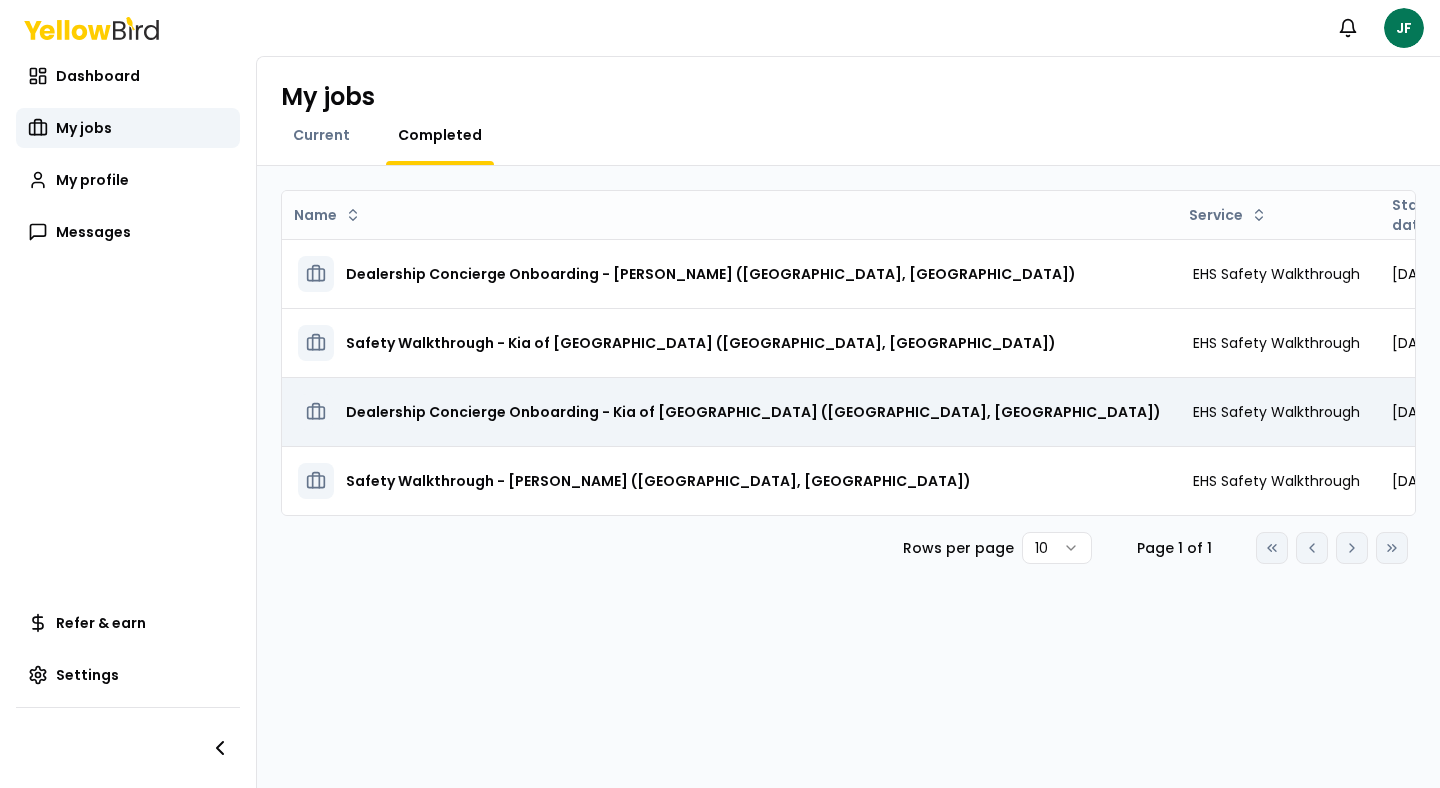 scroll, scrollTop: 0, scrollLeft: 187, axis: horizontal 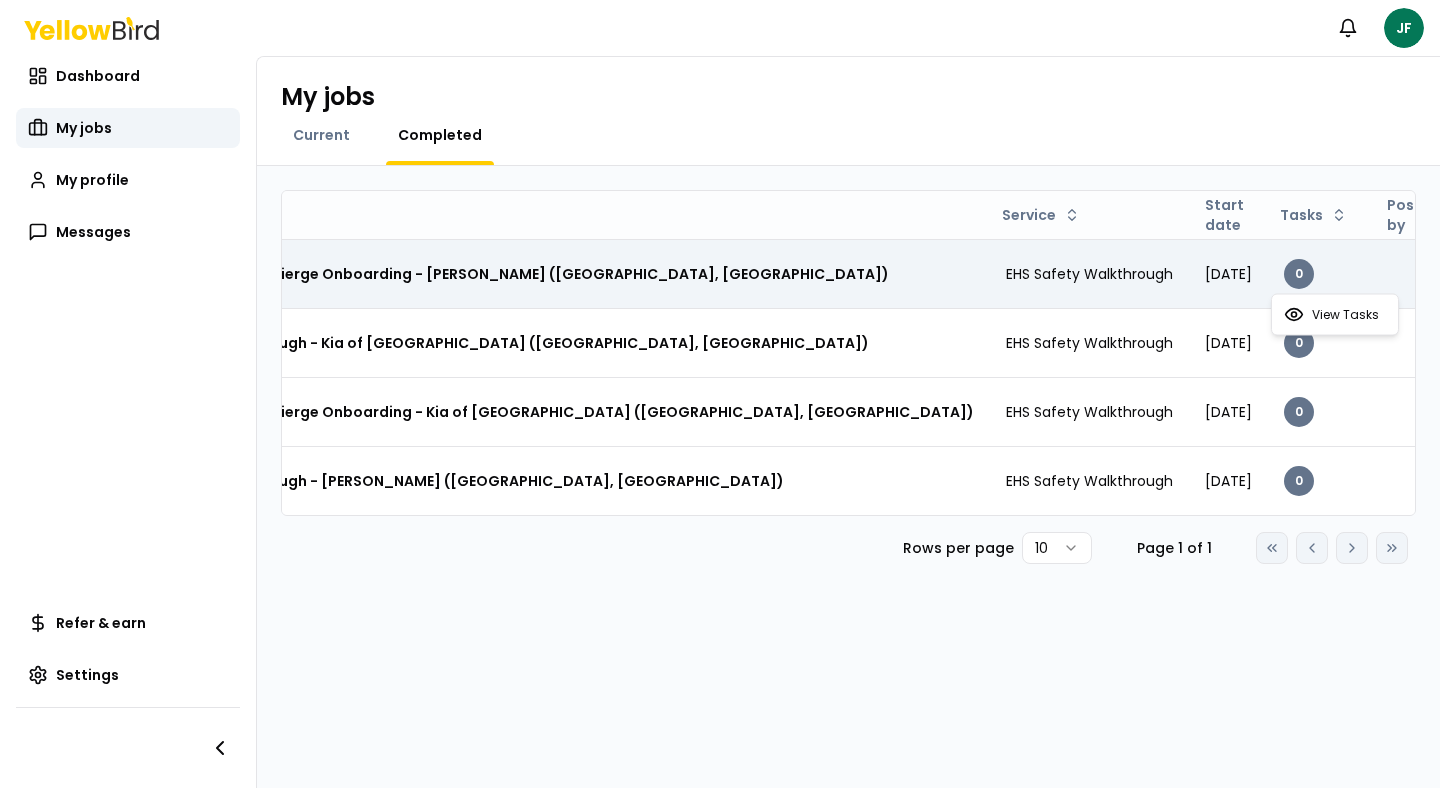 click on "Notifications JF Dashboard My jobs My profile Messages Refer & earn Settings My jobs Current Completed Name Service Start date Tasks Posted by Status Dealership Concierge Onboarding - [PERSON_NAME] ([GEOGRAPHIC_DATA], [GEOGRAPHIC_DATA]) EHS Safety Walkthrough [DATE] 0 Pending Payment Open menu Safety Walkthrough - Kia of Des Moines  ([GEOGRAPHIC_DATA], [GEOGRAPHIC_DATA]) EHS Safety Walkthrough [DATE] 0 Pending Payment Open menu Dealership Concierge Onboarding - Kia of [GEOGRAPHIC_DATA]  ([GEOGRAPHIC_DATA], [GEOGRAPHIC_DATA]) EHS Safety Walkthrough [DATE] 0 Pending Payment Open menu Safety Walkthrough - [PERSON_NAME] ([GEOGRAPHIC_DATA], [GEOGRAPHIC_DATA]) EHS Safety Walkthrough [DATE] 0 Pending Payment Open menu Rows per page 10 Page 1 of 1 Go to first page Go to previous page Go to next page Go to last page
View Tasks" at bounding box center [720, 394] 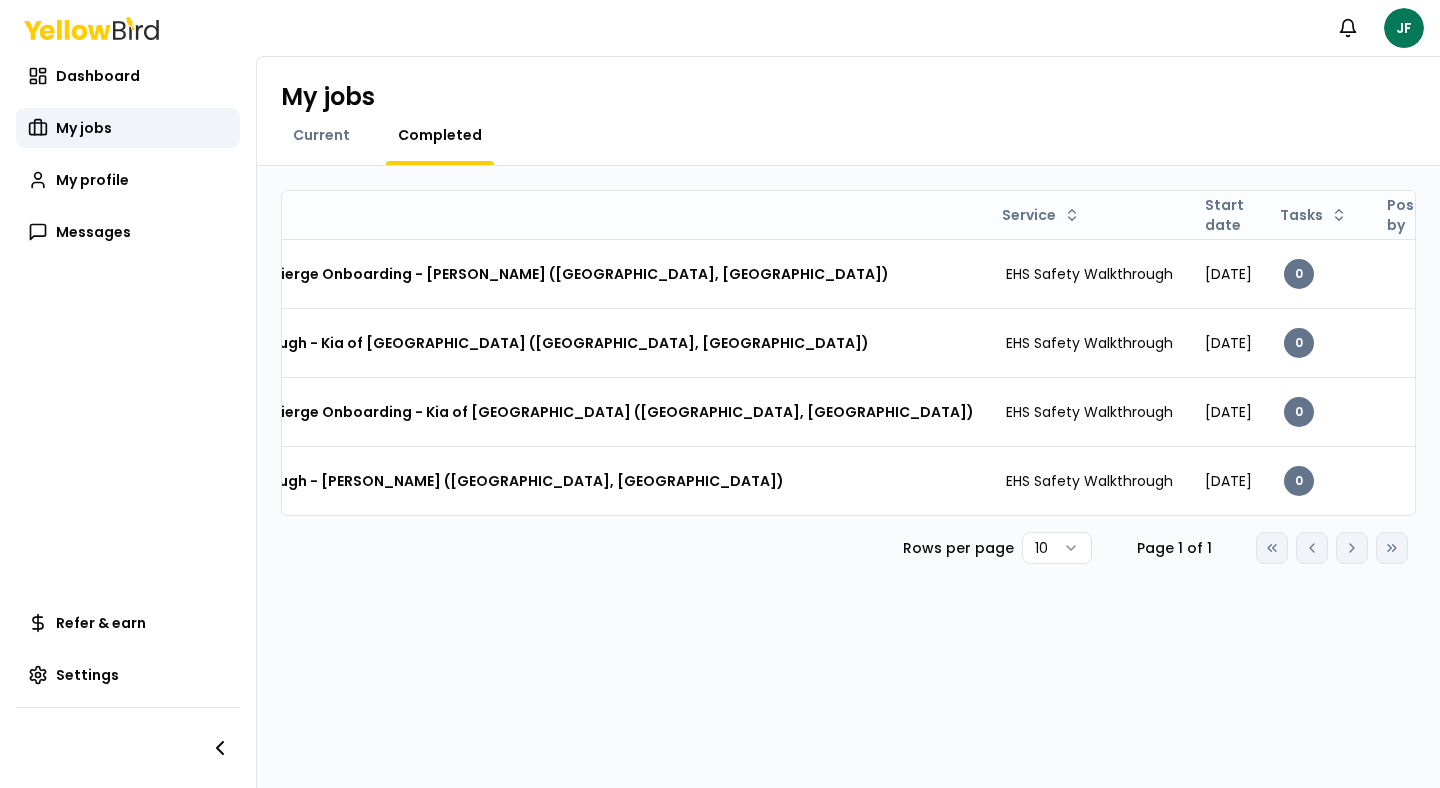 click on "Notifications JF Dashboard My jobs My profile Messages Refer & earn Settings My jobs Current Completed Name Service Start date Tasks Posted by Status Dealership Concierge Onboarding - [PERSON_NAME] ([GEOGRAPHIC_DATA], [GEOGRAPHIC_DATA]) EHS Safety Walkthrough [DATE] 0 Pending Payment Open menu Safety Walkthrough - Kia of Des Moines  ([GEOGRAPHIC_DATA], [GEOGRAPHIC_DATA]) EHS Safety Walkthrough [DATE] 0 Pending Payment Open menu Dealership Concierge Onboarding - Kia of [GEOGRAPHIC_DATA]  ([GEOGRAPHIC_DATA], [GEOGRAPHIC_DATA]) EHS Safety Walkthrough [DATE] 0 Pending Payment Open menu Safety Walkthrough - [PERSON_NAME] ([GEOGRAPHIC_DATA], [GEOGRAPHIC_DATA]) EHS Safety Walkthrough [DATE] 0 Pending Payment Open menu Rows per page 10 Page 1 of 1 Go to first page Go to previous page Go to next page Go to last page" at bounding box center [720, 394] 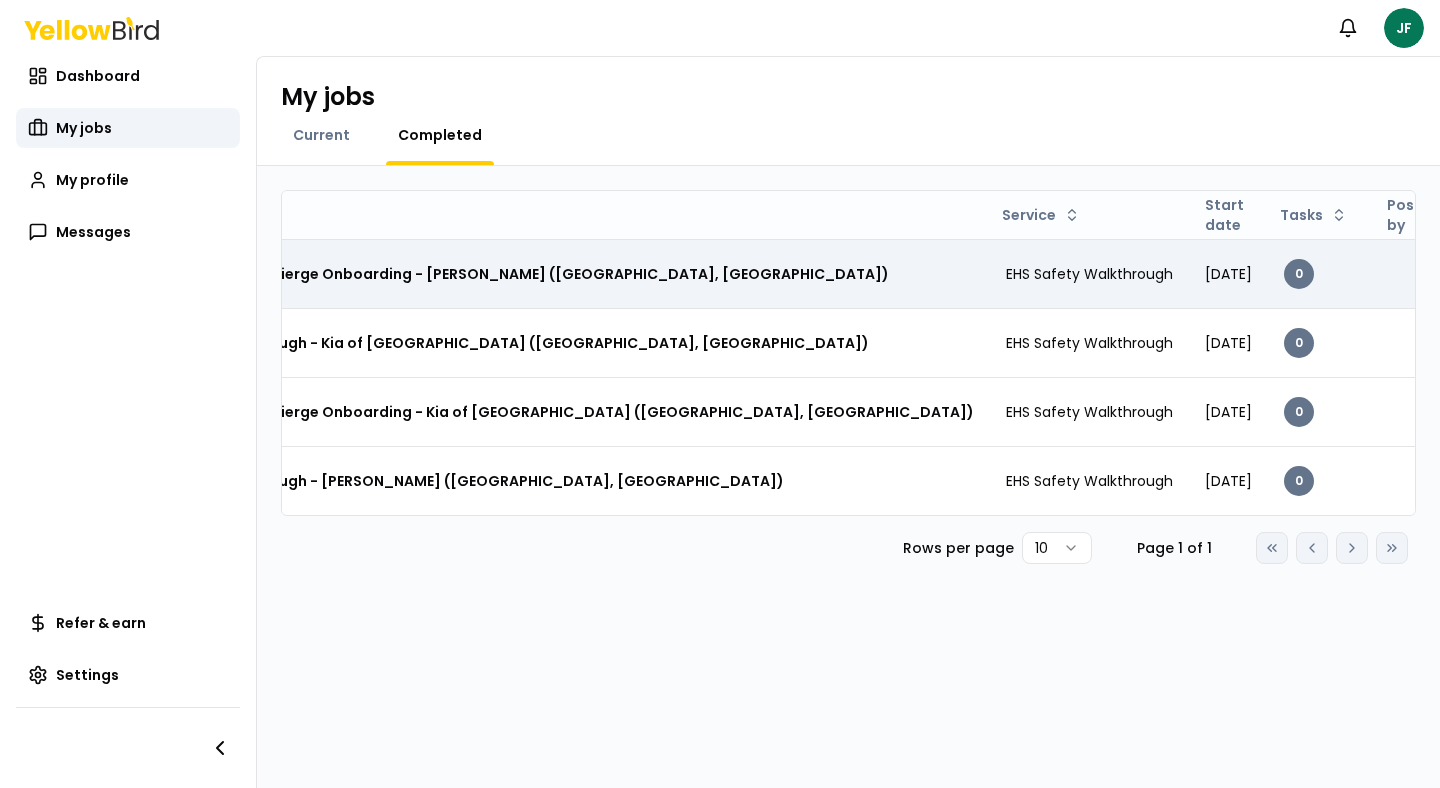 scroll, scrollTop: 0, scrollLeft: 0, axis: both 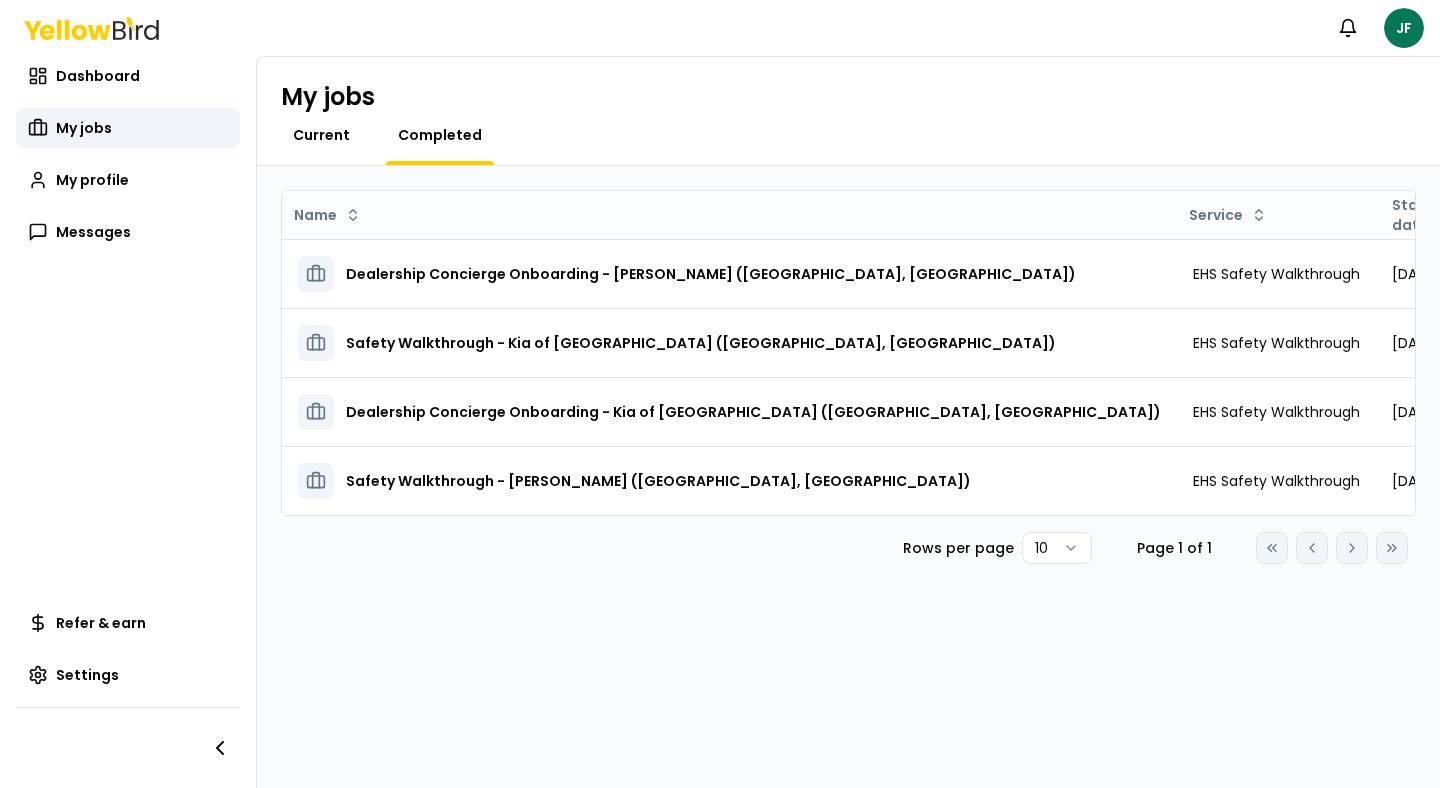 click on "Current" at bounding box center [321, 135] 